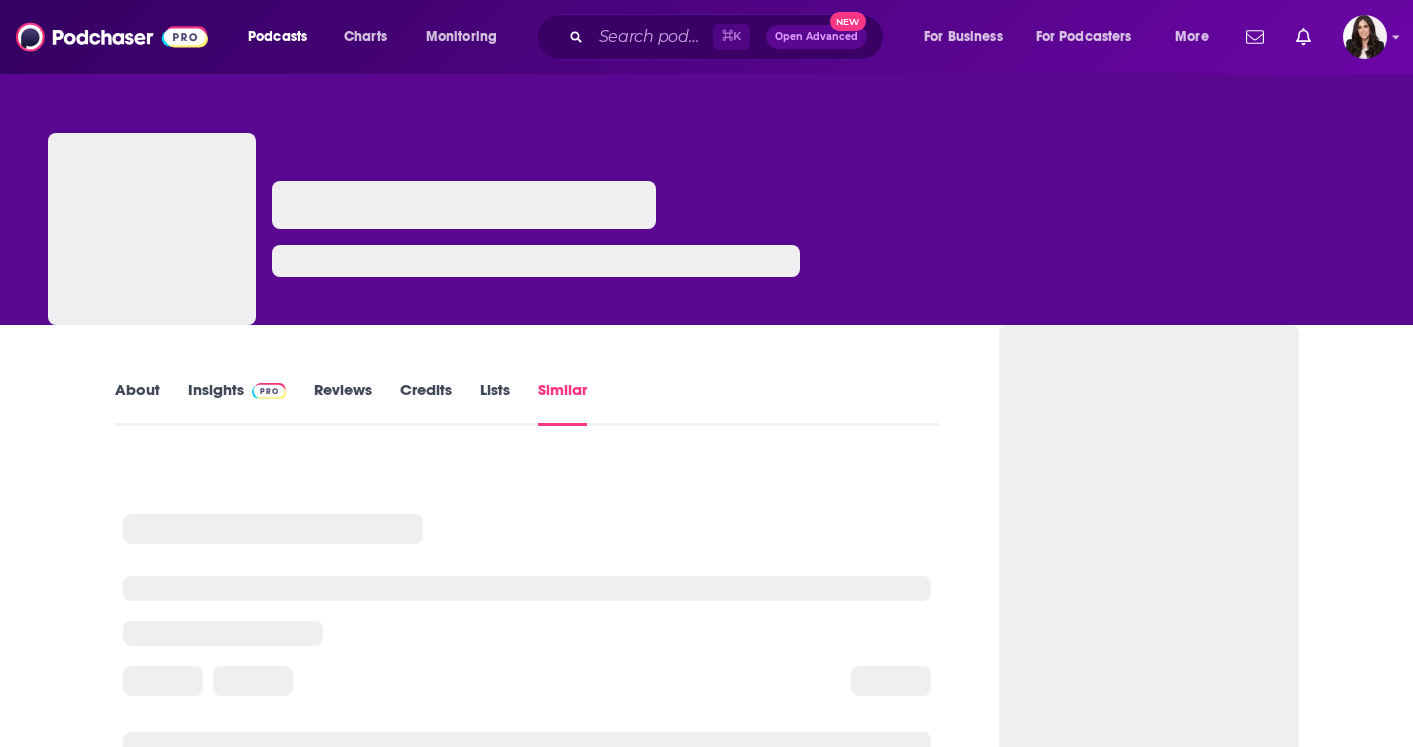 scroll, scrollTop: 0, scrollLeft: 0, axis: both 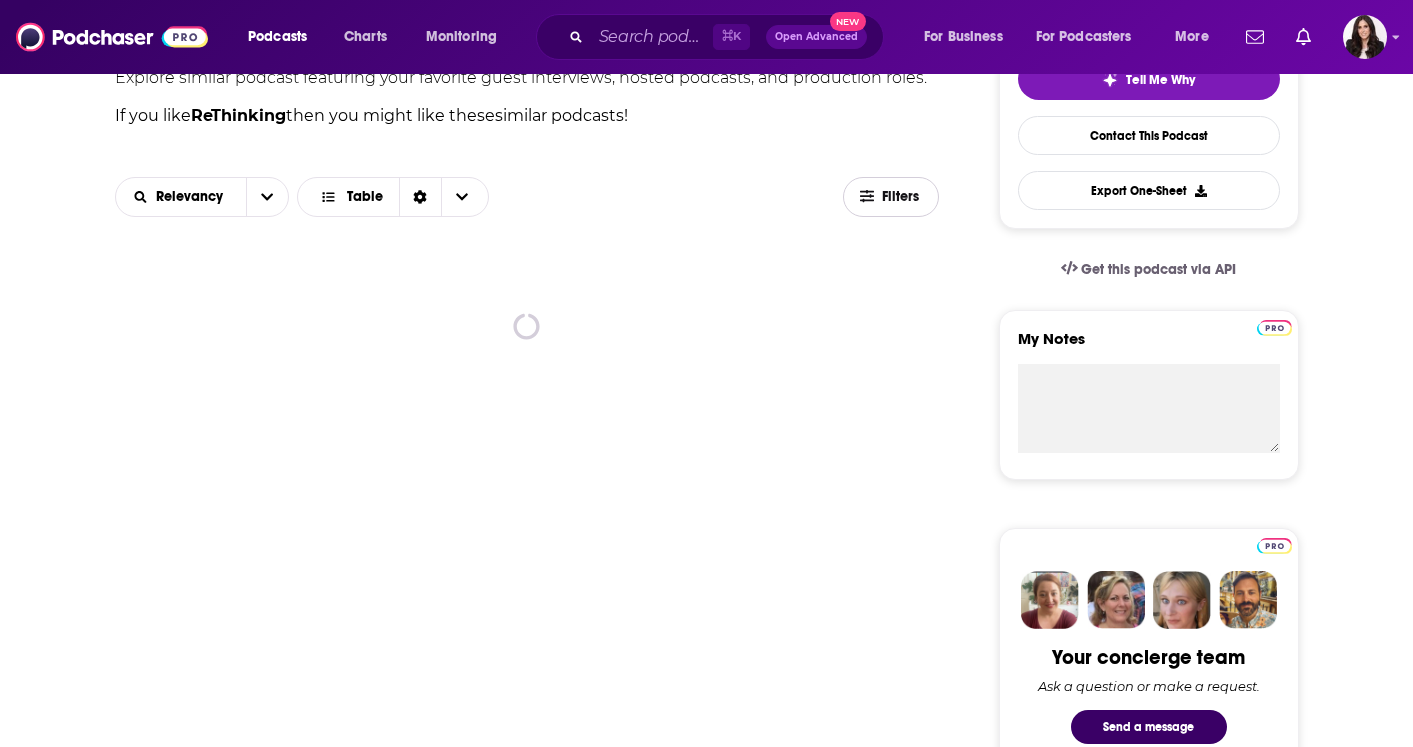 click on "Filters" at bounding box center (891, 196) 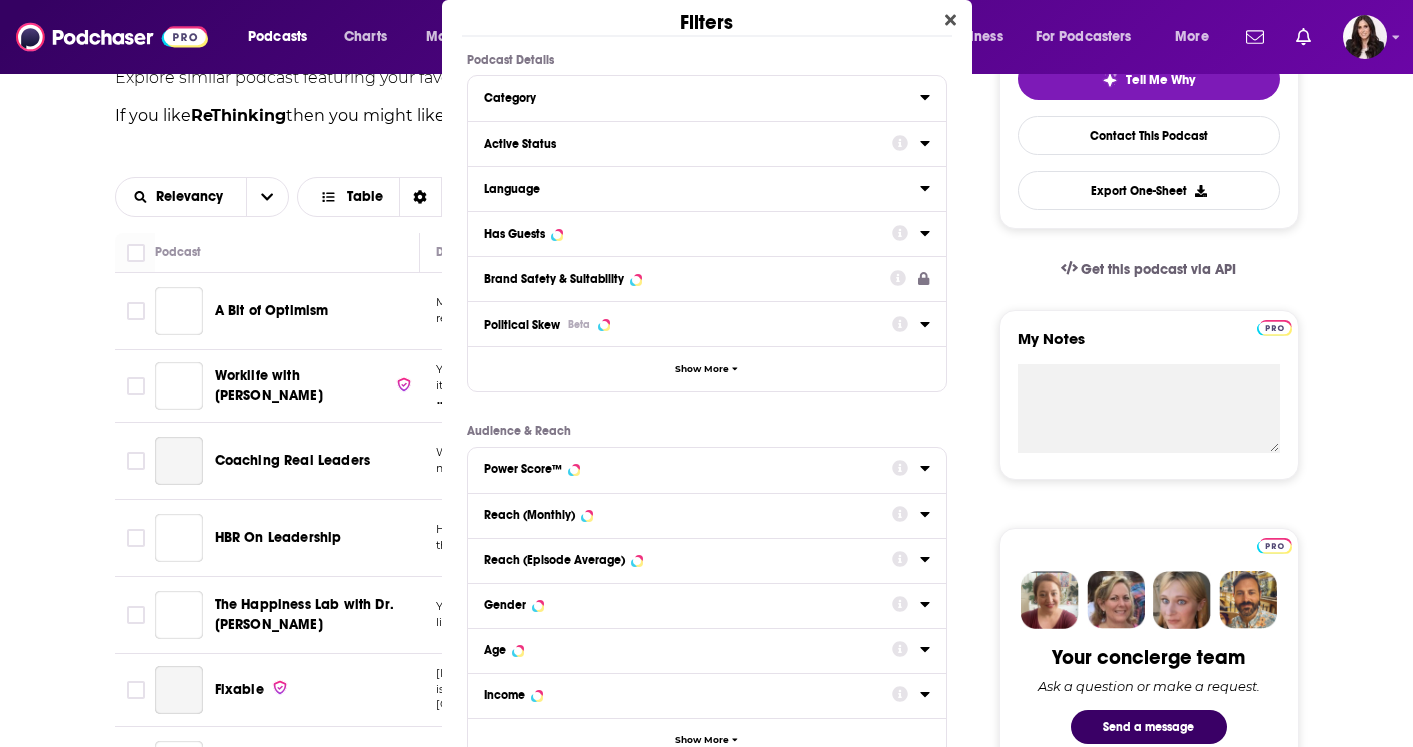 scroll, scrollTop: 0, scrollLeft: 0, axis: both 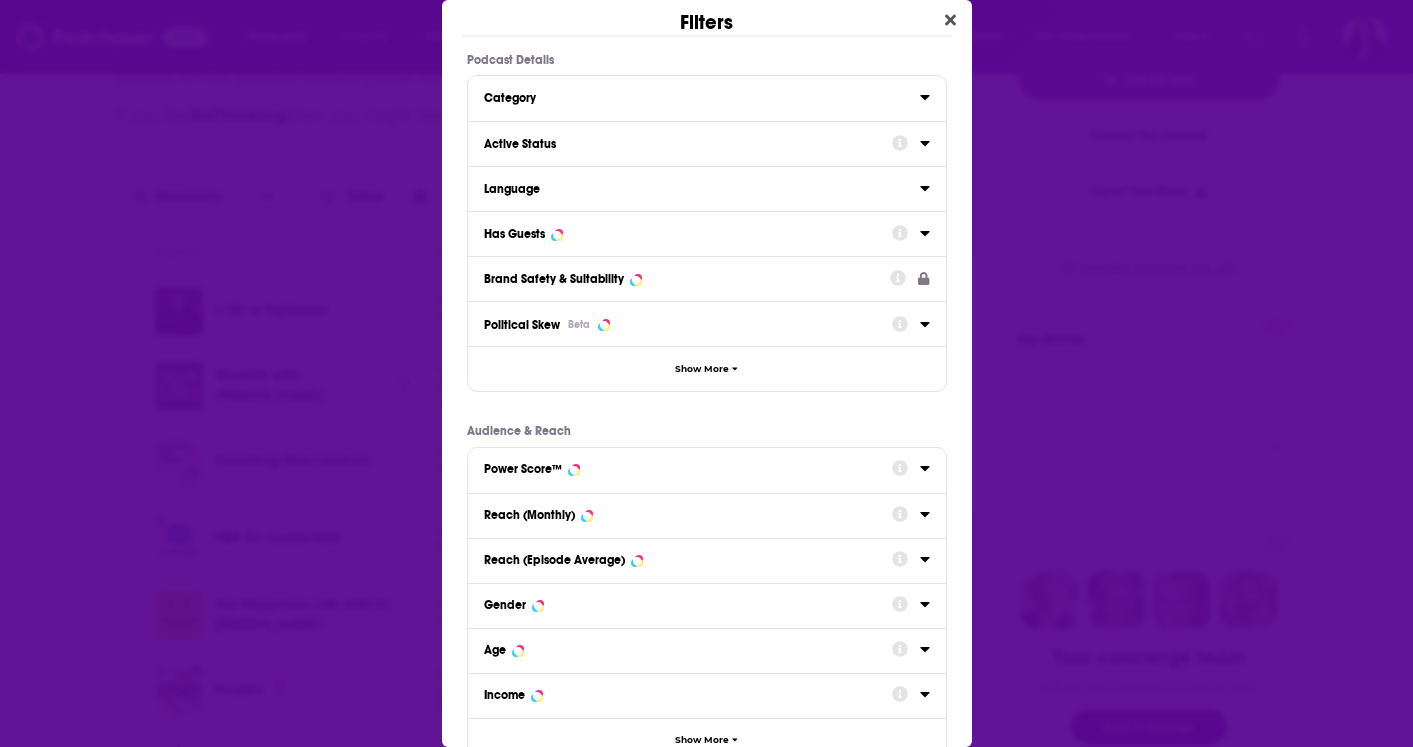 click on "Has Guests" at bounding box center [681, 234] 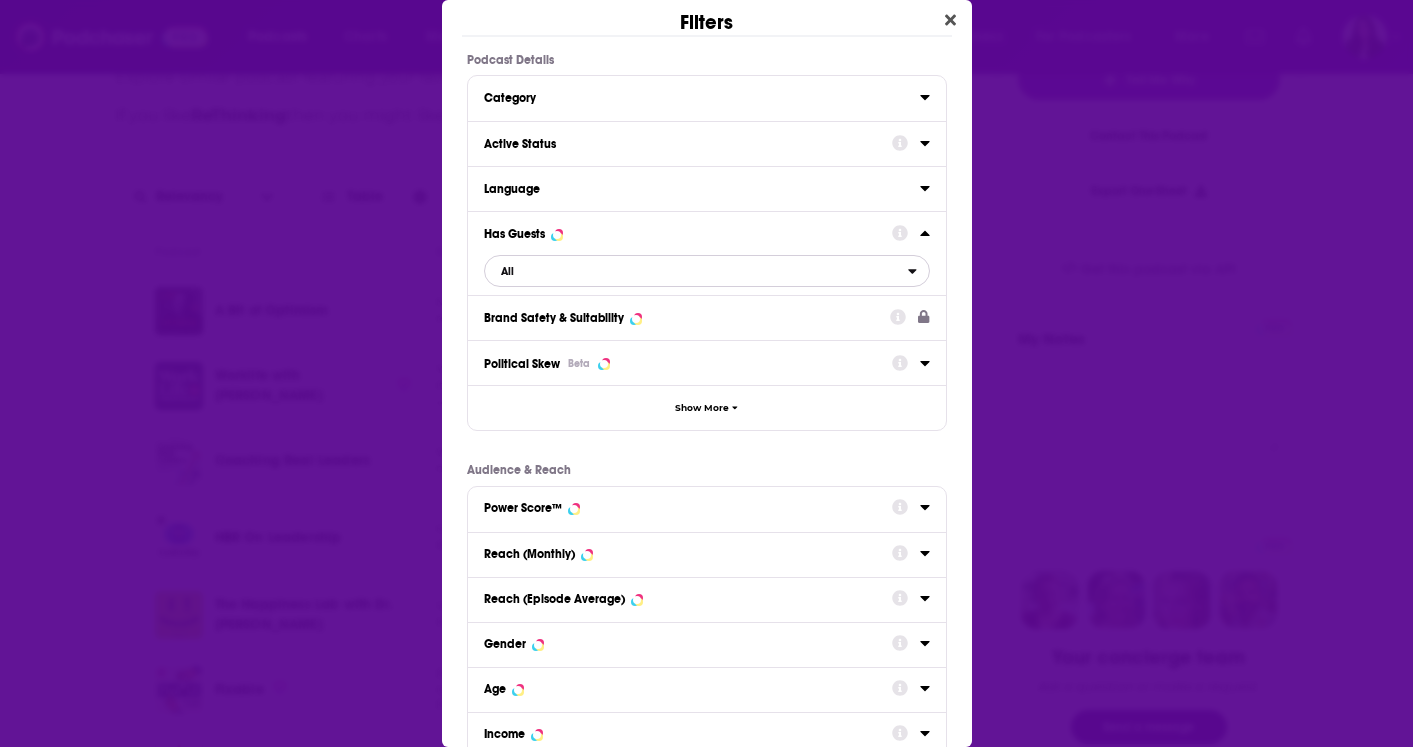 click on "All" at bounding box center (696, 271) 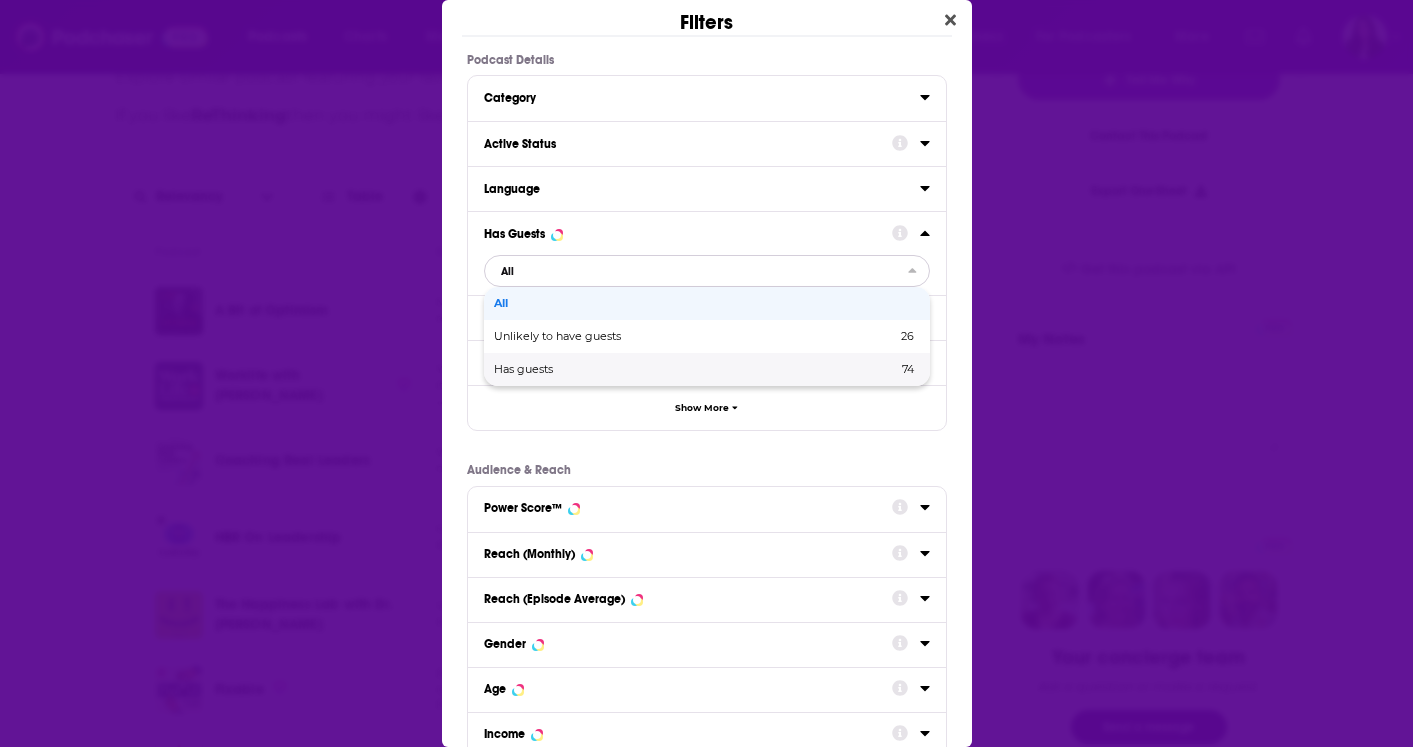 click on "Has guests" at bounding box center (609, 369) 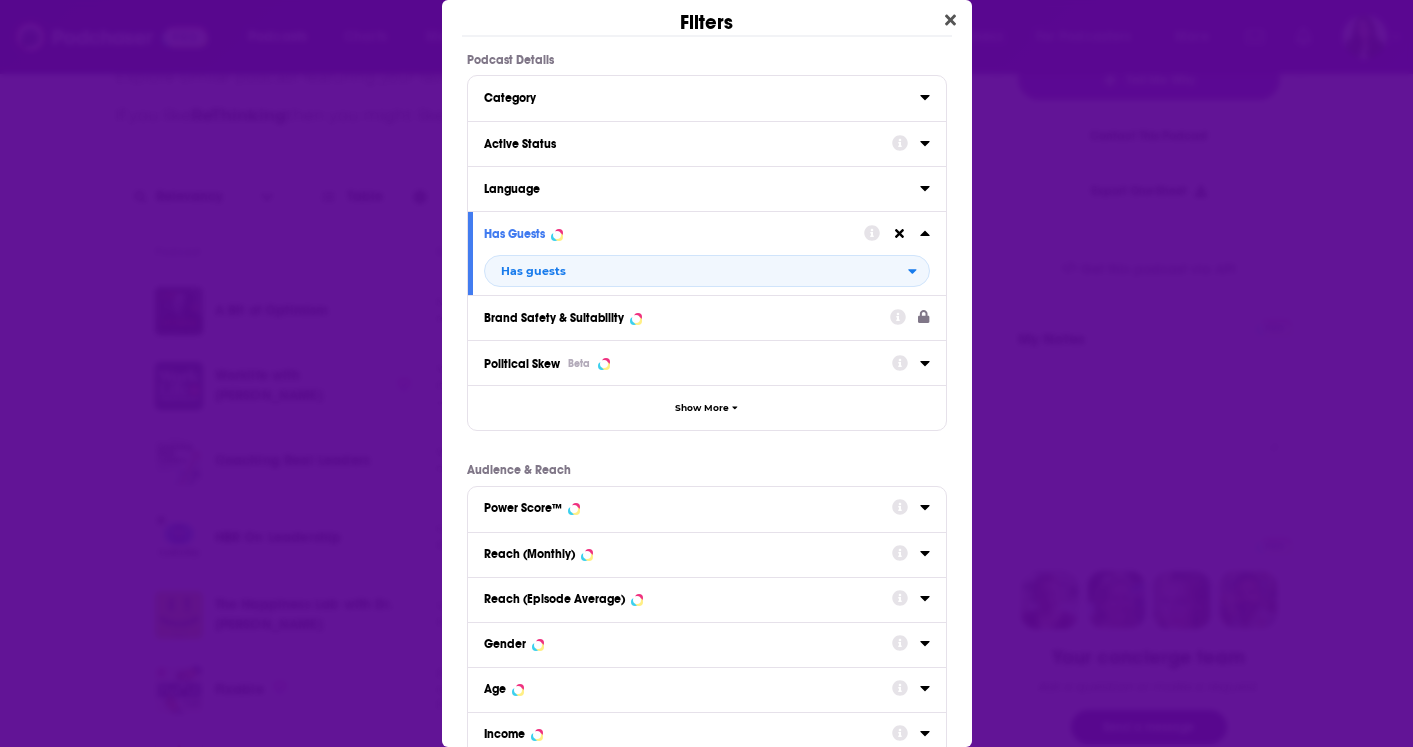 click on "Active Status" at bounding box center [688, 142] 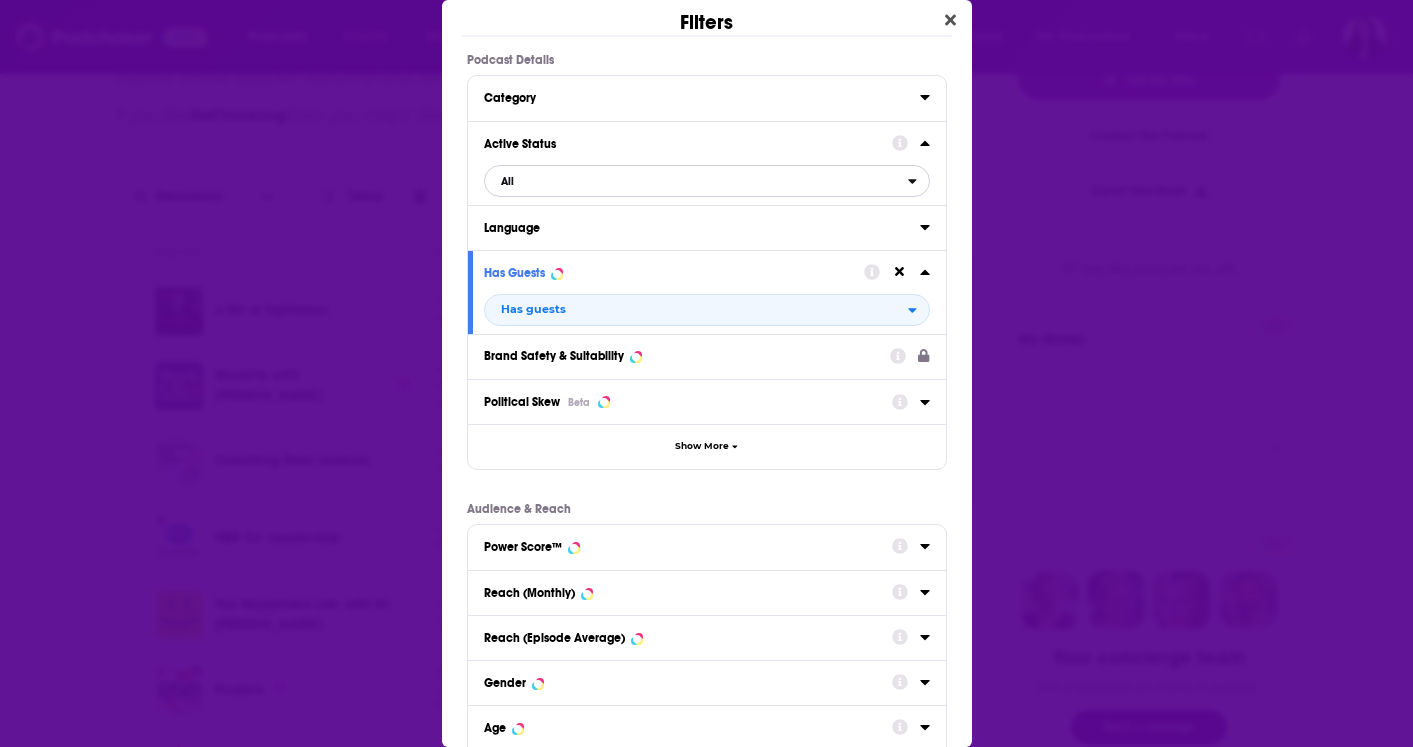 click on "All" at bounding box center [696, 181] 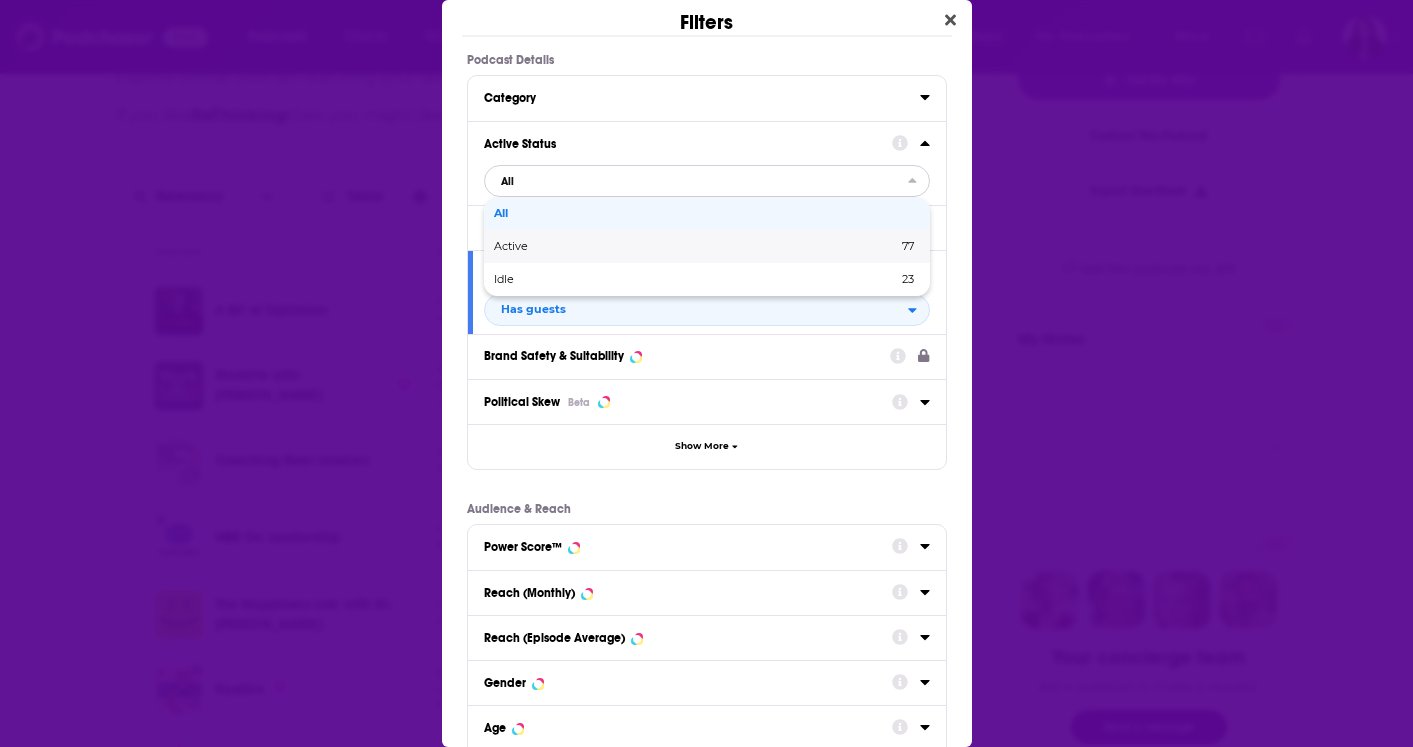 click on "Active 77" at bounding box center (707, 246) 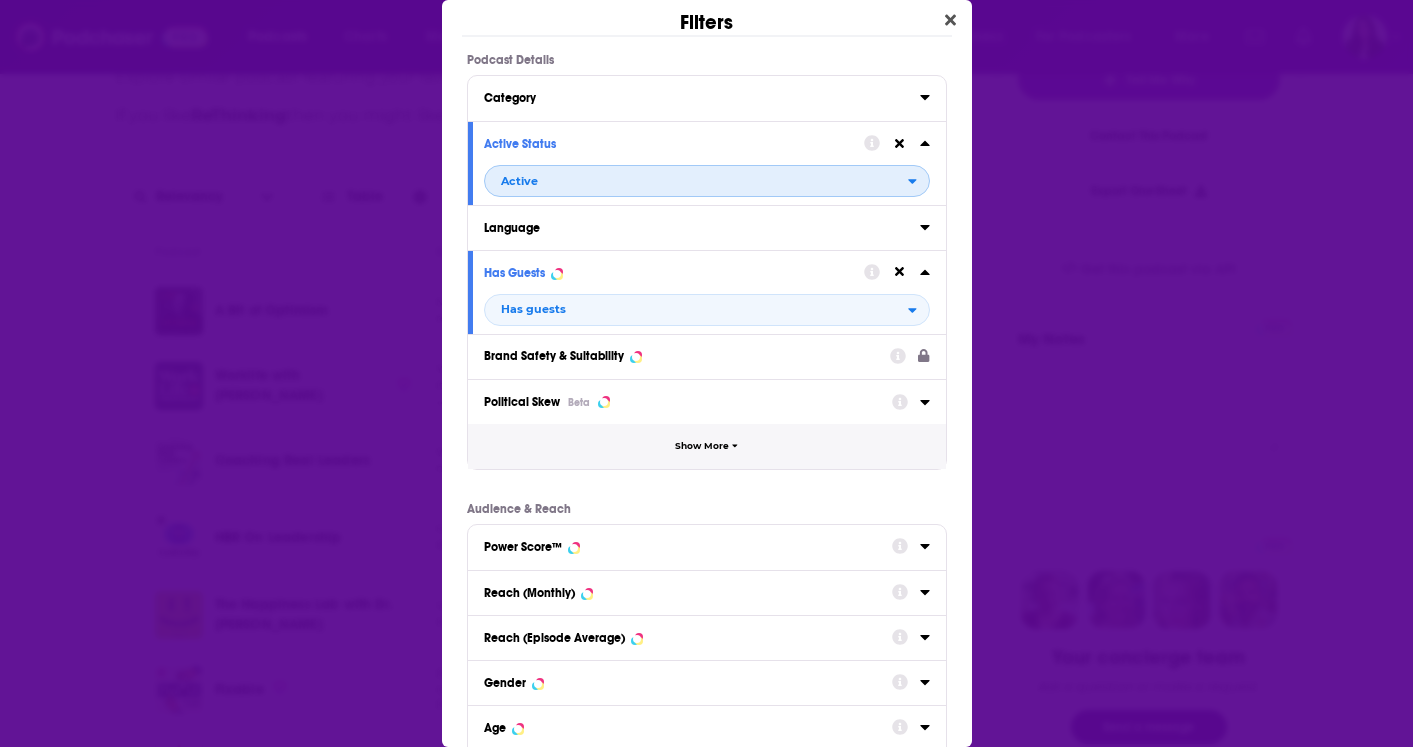 scroll, scrollTop: 213, scrollLeft: 0, axis: vertical 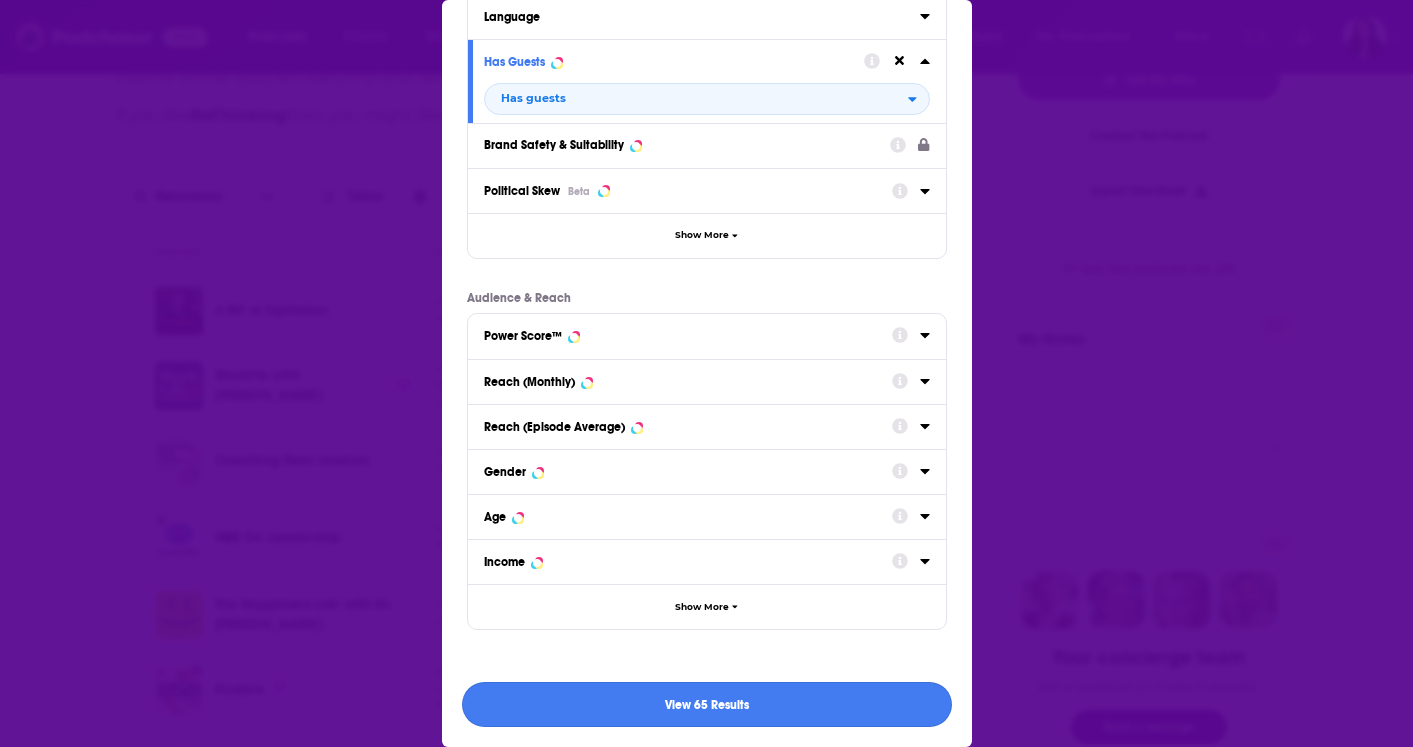 click on "View 65 Results" at bounding box center (707, 704) 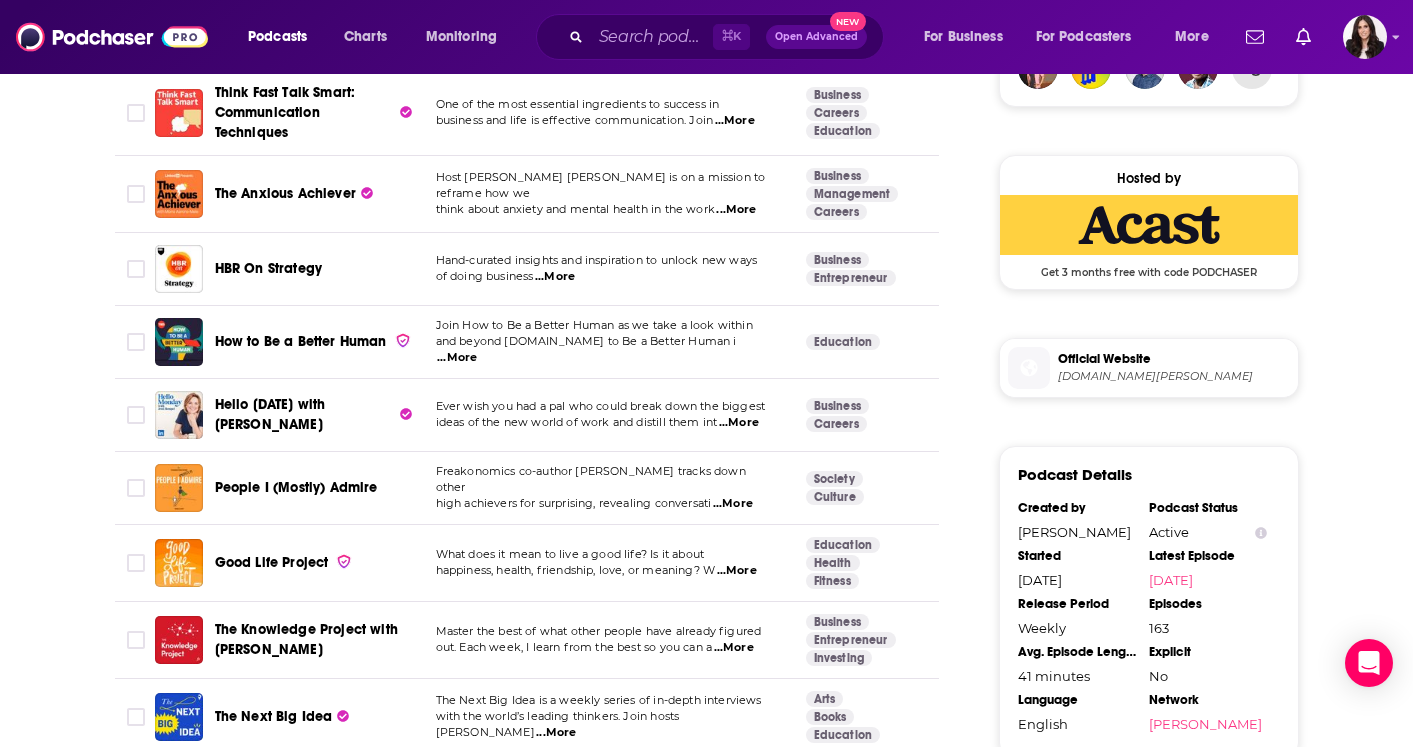 scroll, scrollTop: 1543, scrollLeft: 0, axis: vertical 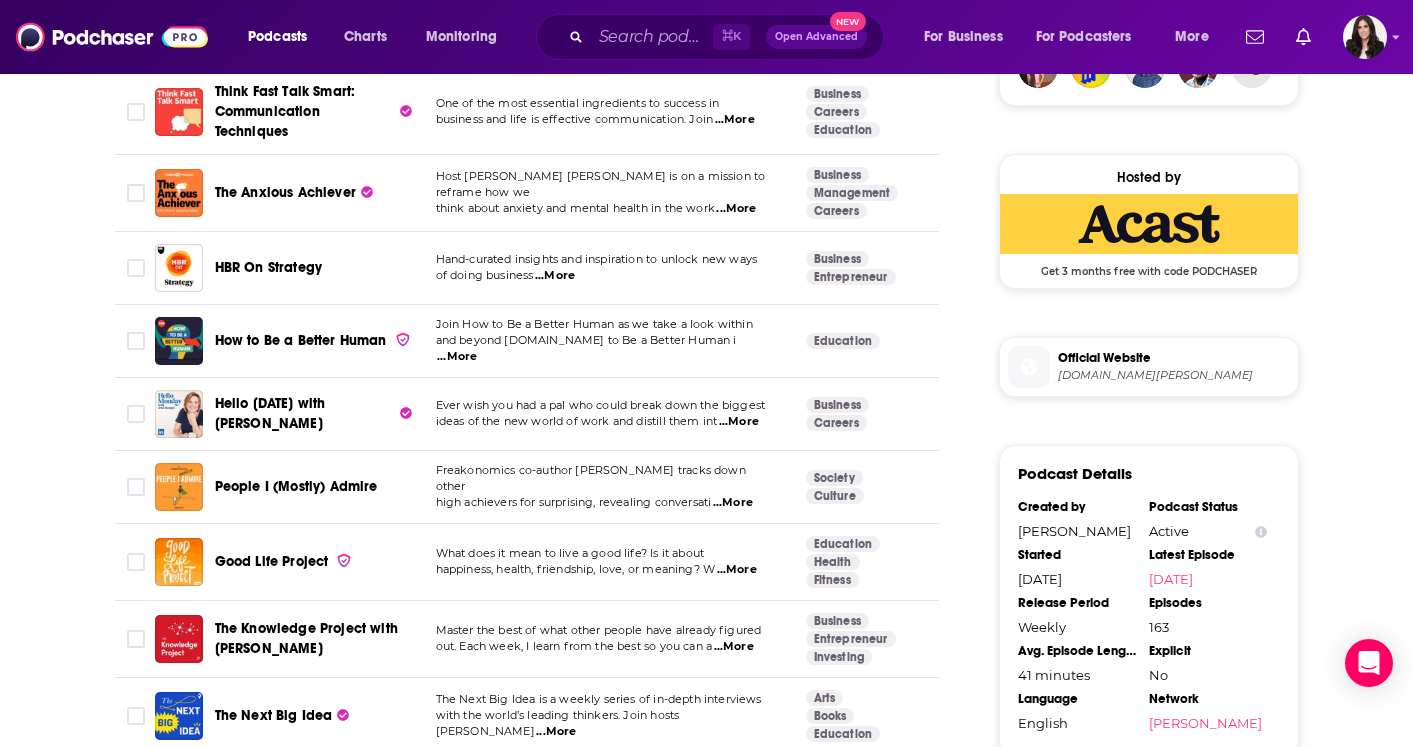 click on "...More" at bounding box center [733, 503] 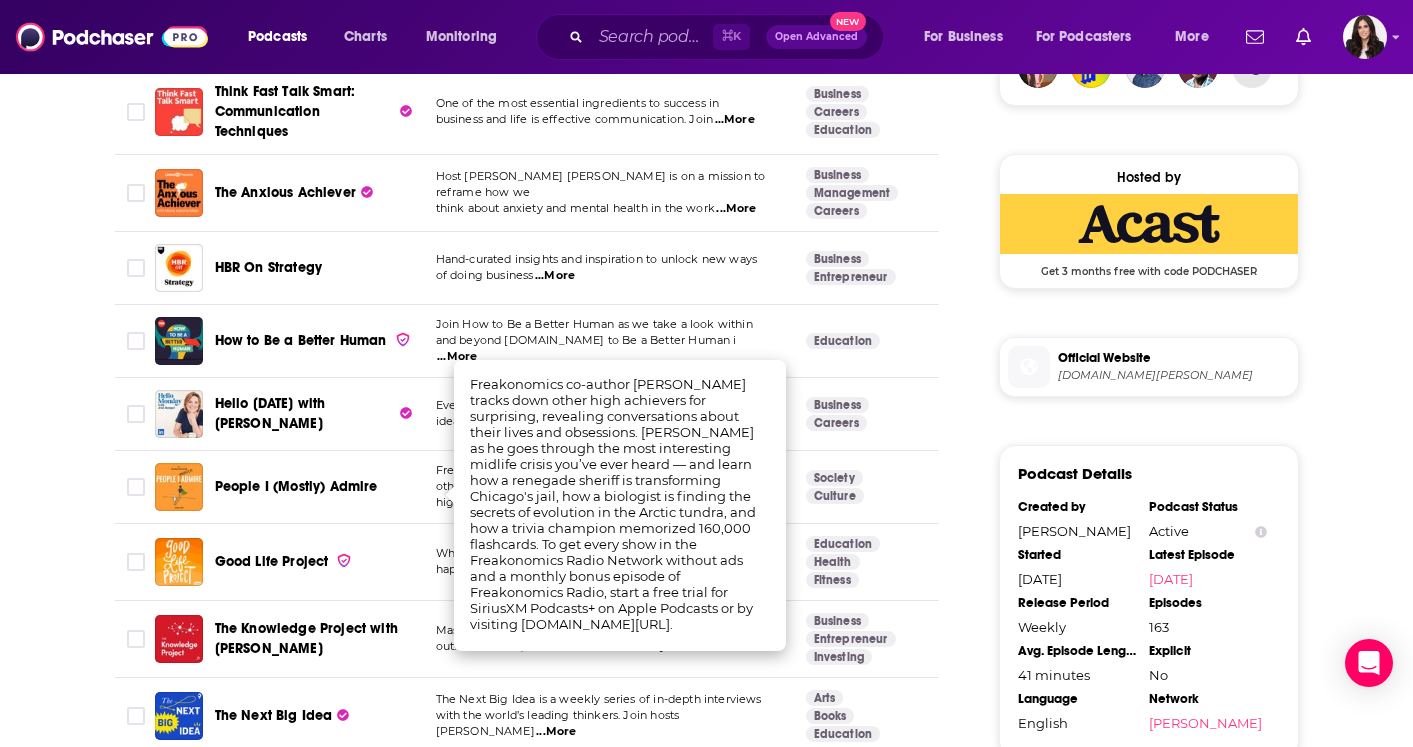 click on "About Insights Episodes 163 Reviews Credits 43 Lists 6 Similar Podcasts like  ReThinking Explore similar podcast featuring your favorite guest interviews, hosted podcasts, and production roles. If you like  ReThinking  then you might like these  65 similar podcasts ! Relevancy Table Filters 2 Podcast Description Categories Reach (Monthly) Reach (Episode) Top Country A Bit of Optimism My career is an accident. It started when I set out to rediscover my passion and reignite a spark I’d lost   ...More Business Careers Education 86 694k-1m 106k-158k   US Worklife with [PERSON_NAME] You spend a quarter of your life at work. You should enjoy it! Organizational psychologist [PERSON_NAME] takes   ...More Business Management 80 448k-665k 87k-106k   US HBR On Leadership Hand-curated insights and inspiration to unlock the best in those around you  ...More Business Management Education 73 157k-233k 23k-34k   US The Happiness Lab with Dr. [PERSON_NAME] You might think you know what it takes to lead a happier  ...More Society" at bounding box center (541, 1524) 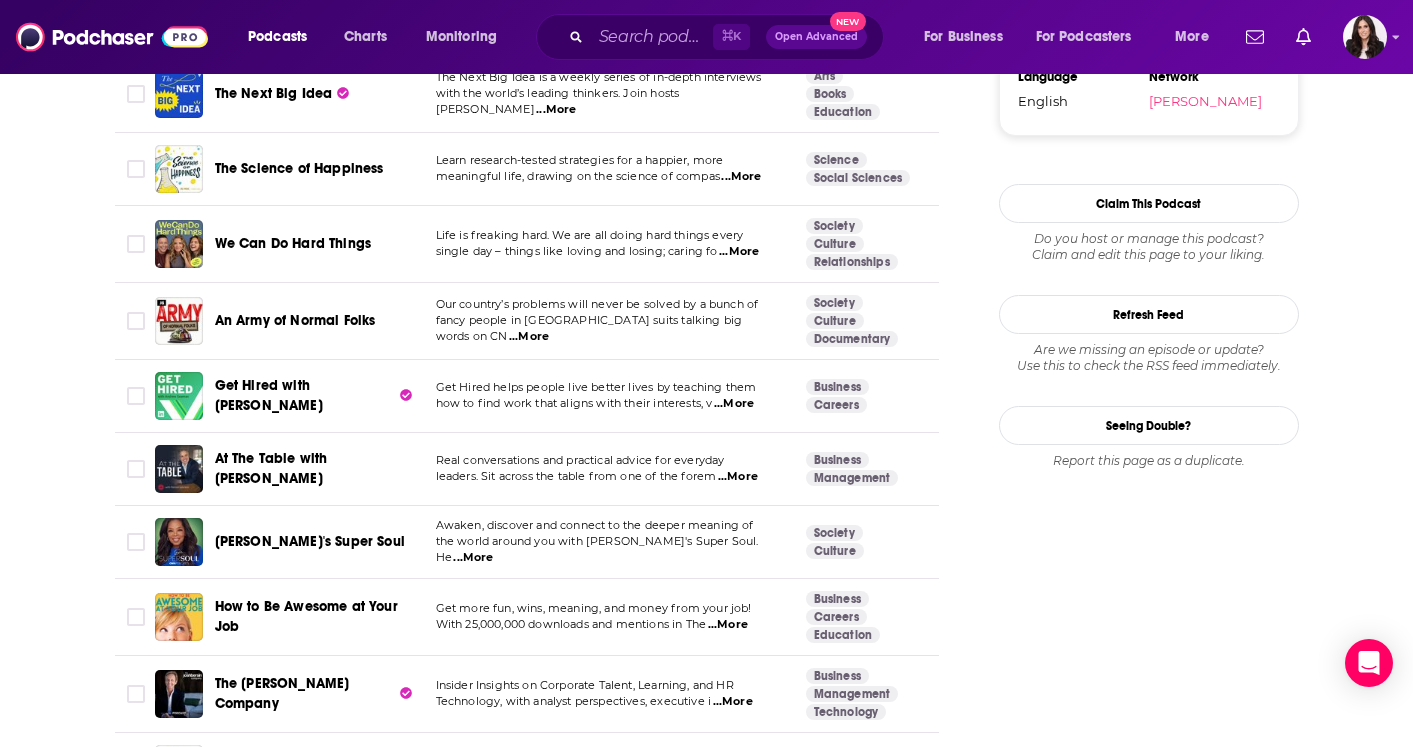 scroll, scrollTop: 2172, scrollLeft: 0, axis: vertical 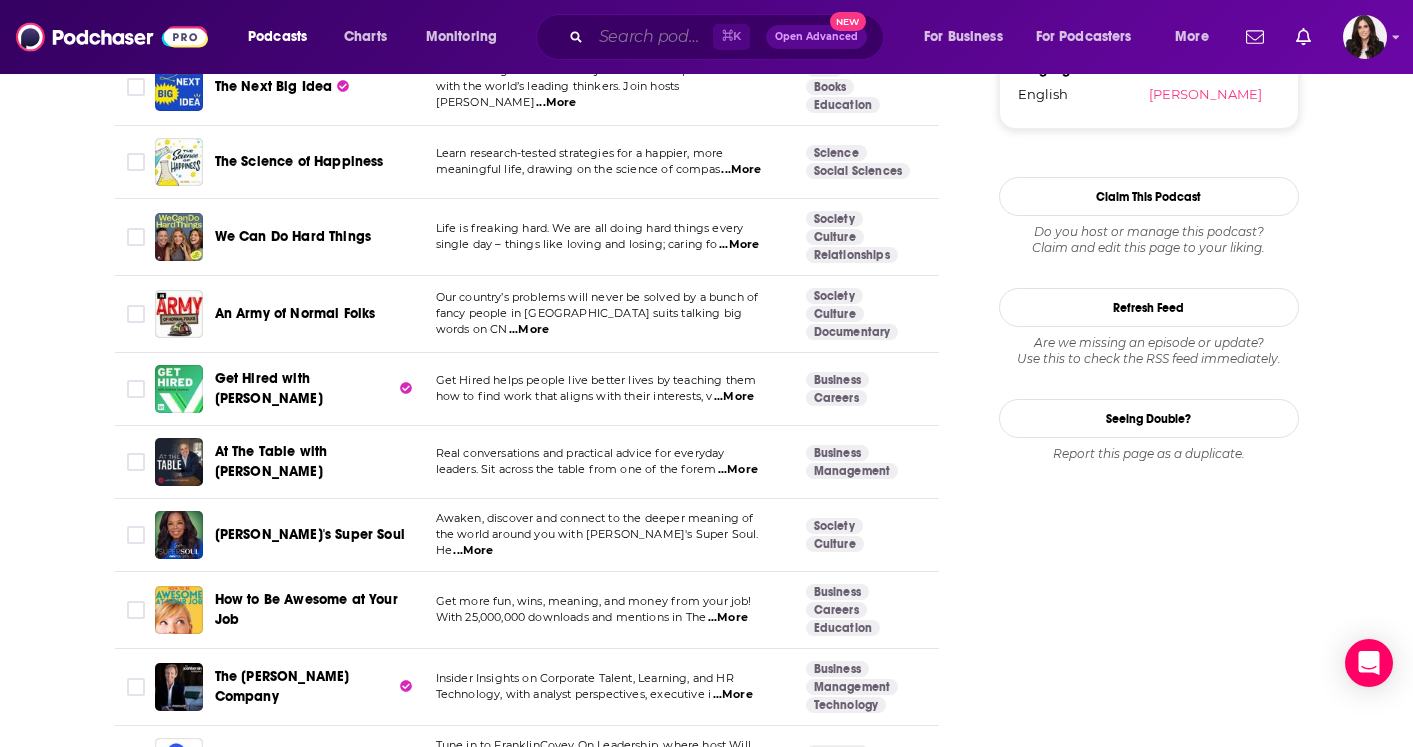 click at bounding box center [652, 37] 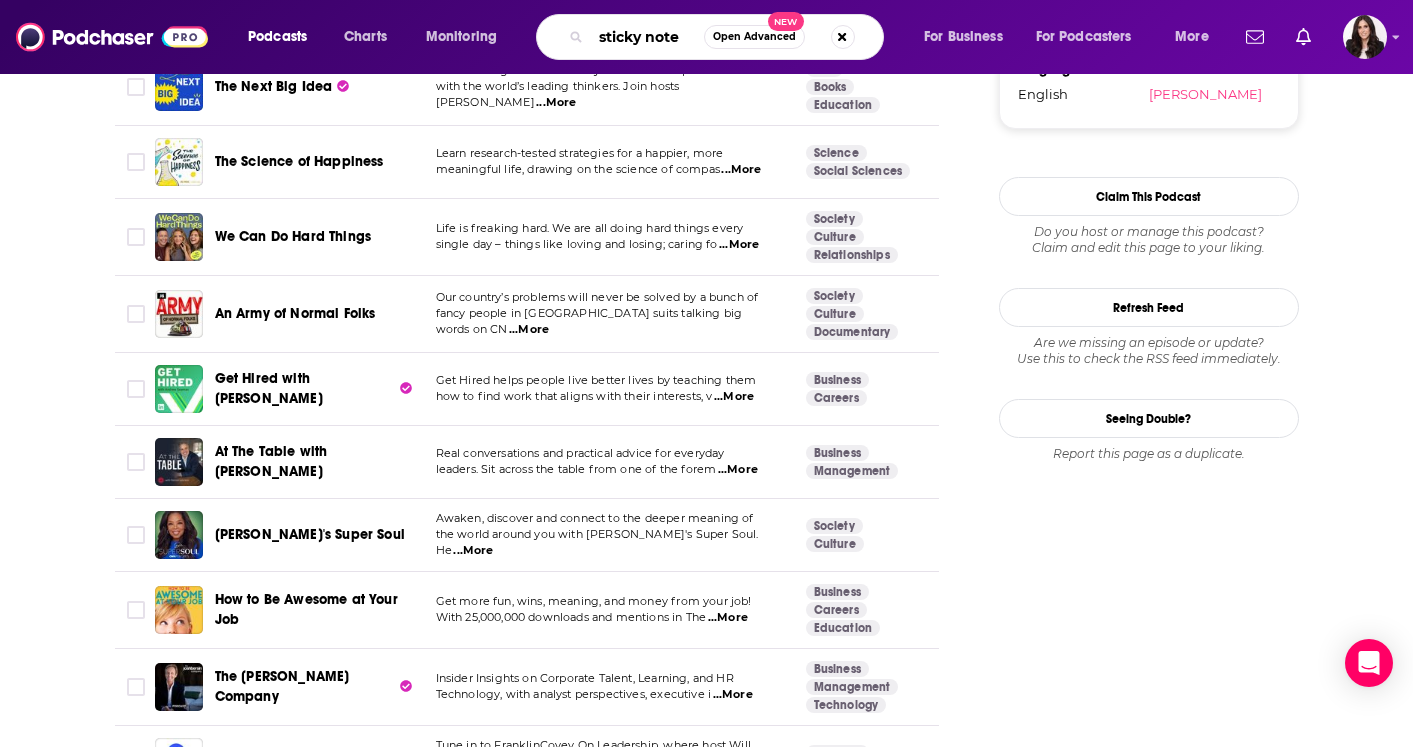 type on "sticky notes" 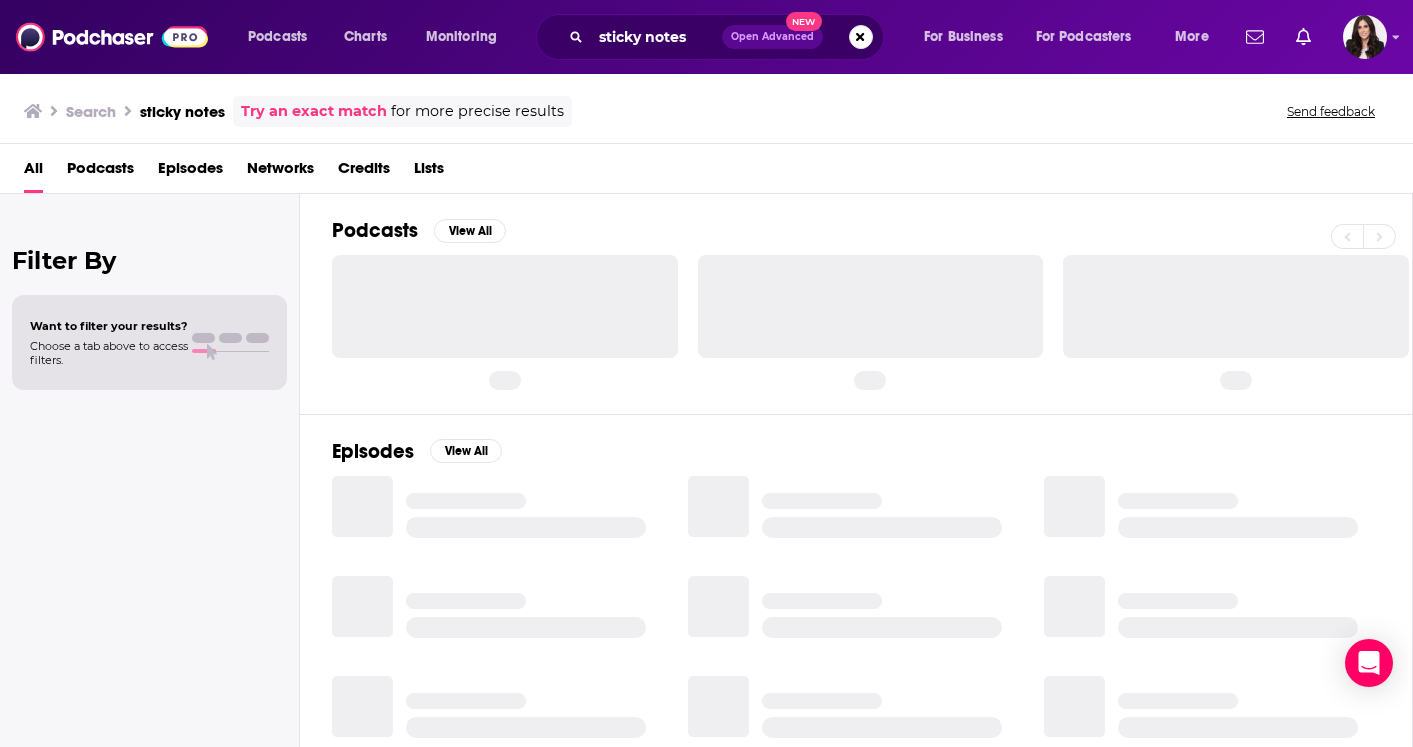 scroll, scrollTop: 0, scrollLeft: 0, axis: both 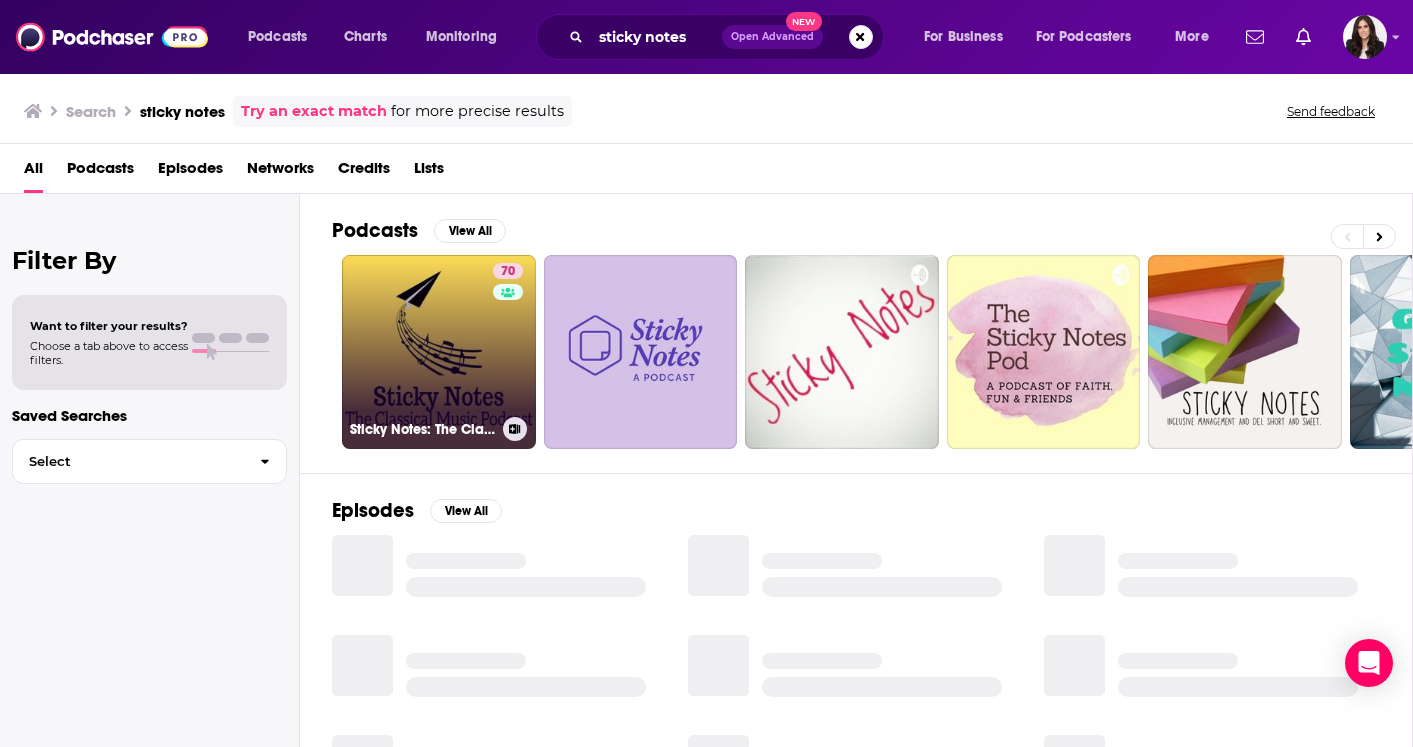 click on "70 Sticky Notes: The Classical Music Podcast" at bounding box center [439, 352] 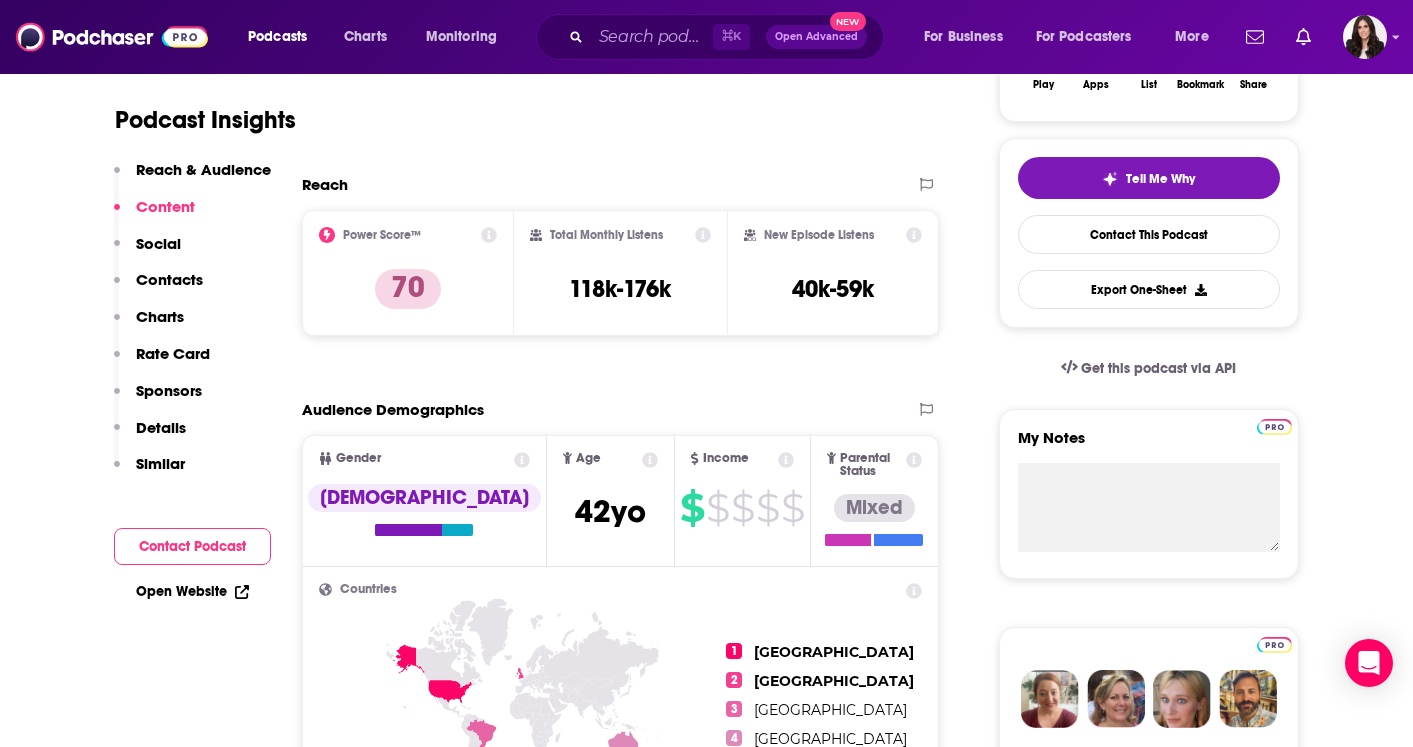 scroll, scrollTop: 0, scrollLeft: 0, axis: both 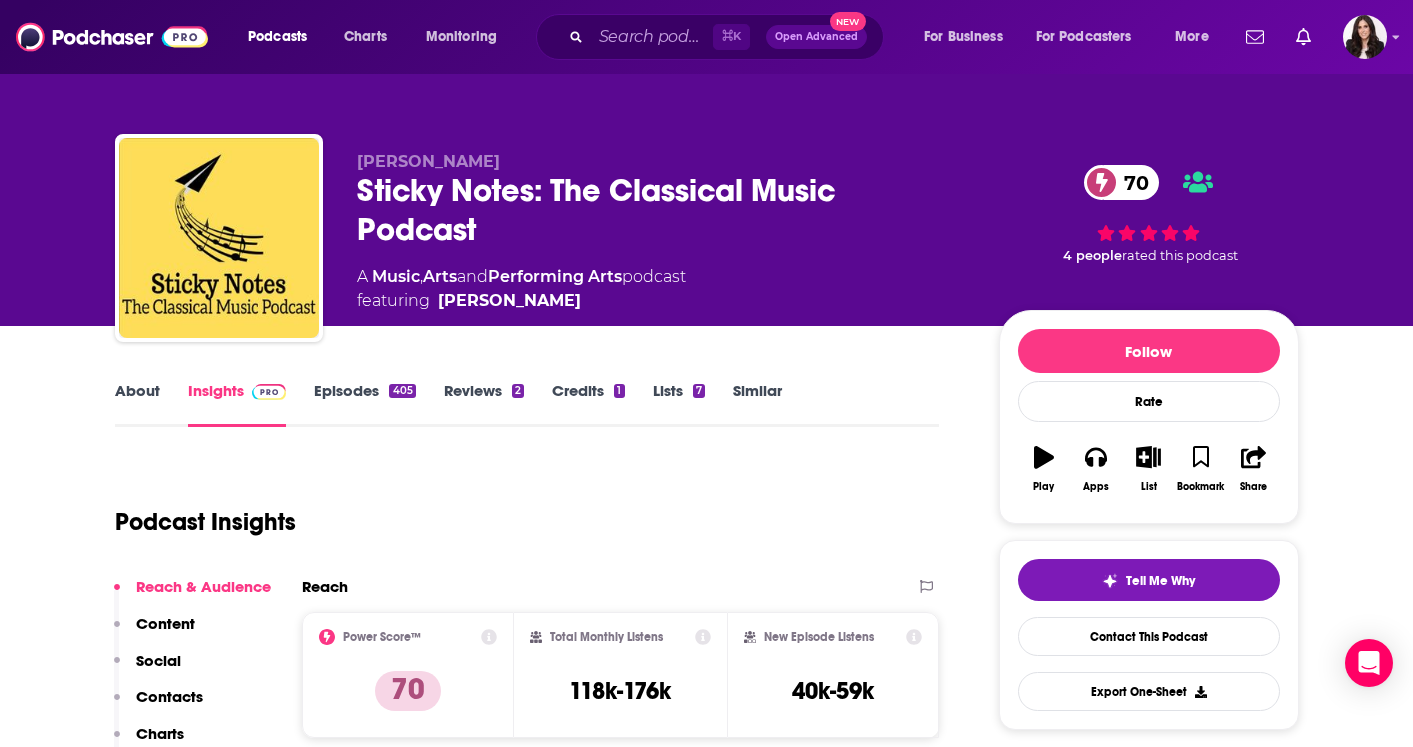 click on "Similar" at bounding box center [757, 404] 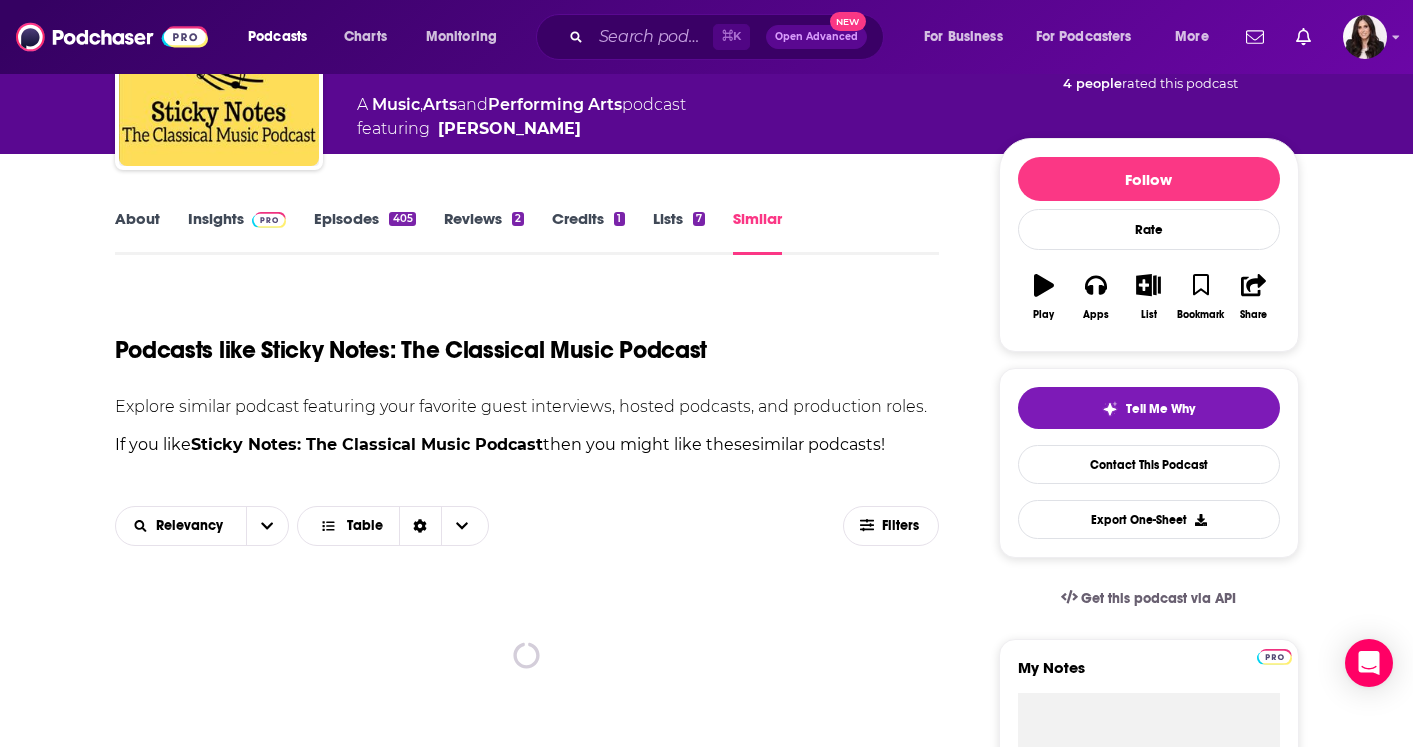 scroll, scrollTop: 553, scrollLeft: 0, axis: vertical 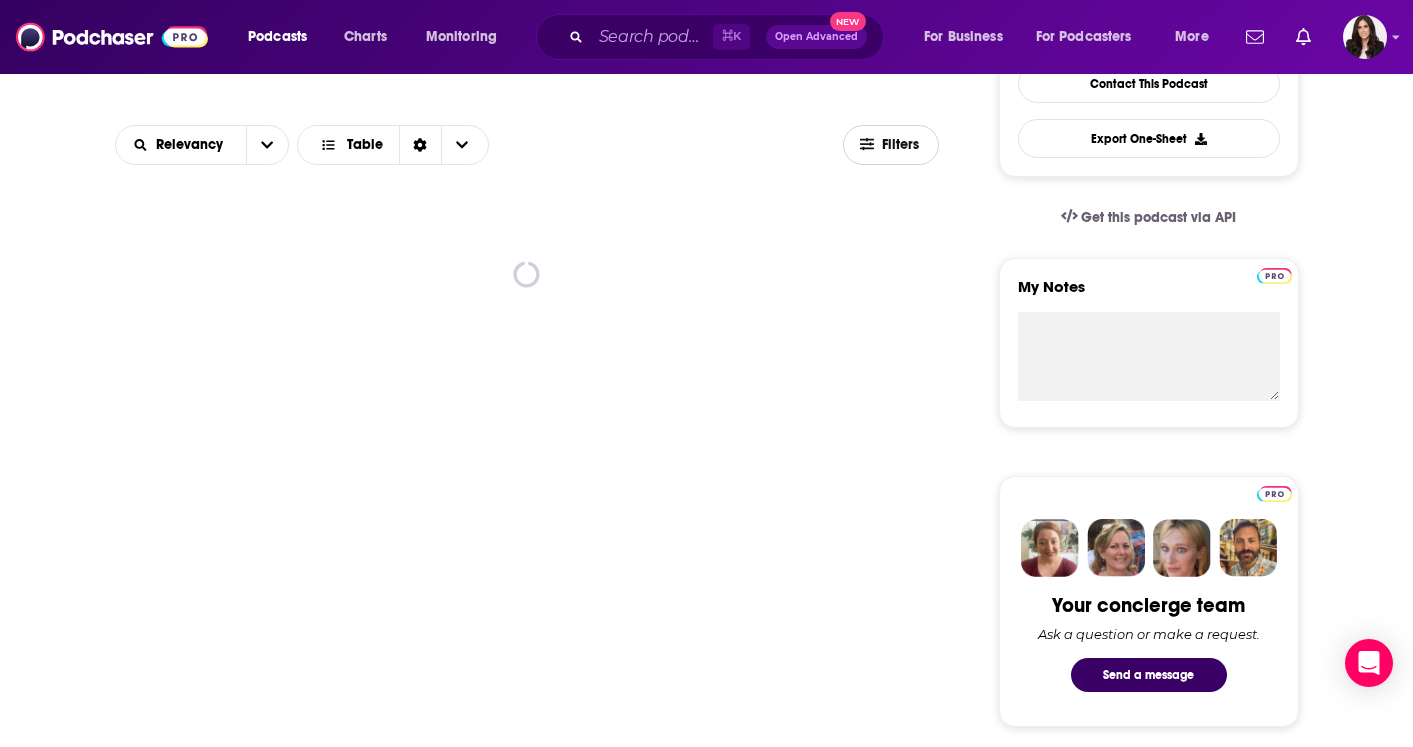 click 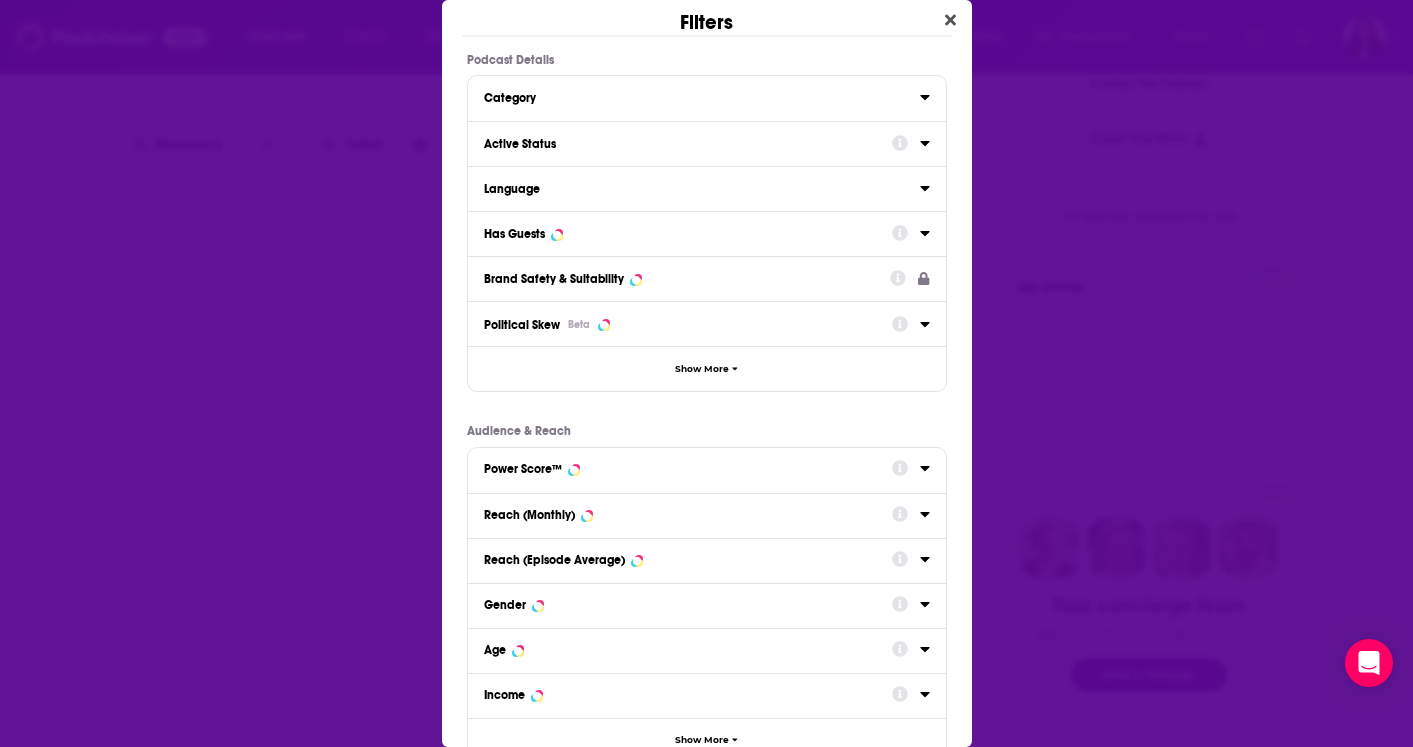scroll, scrollTop: 0, scrollLeft: 0, axis: both 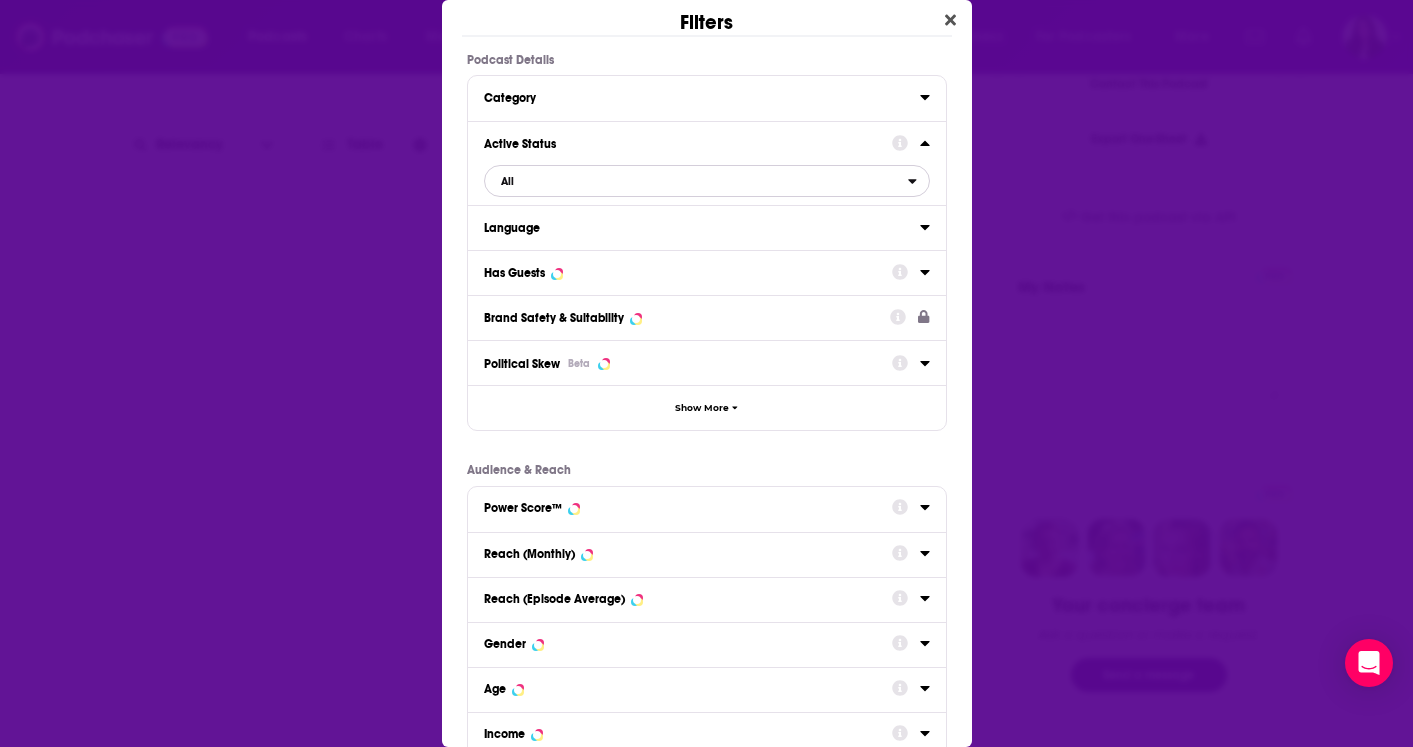 click on "All" at bounding box center (696, 181) 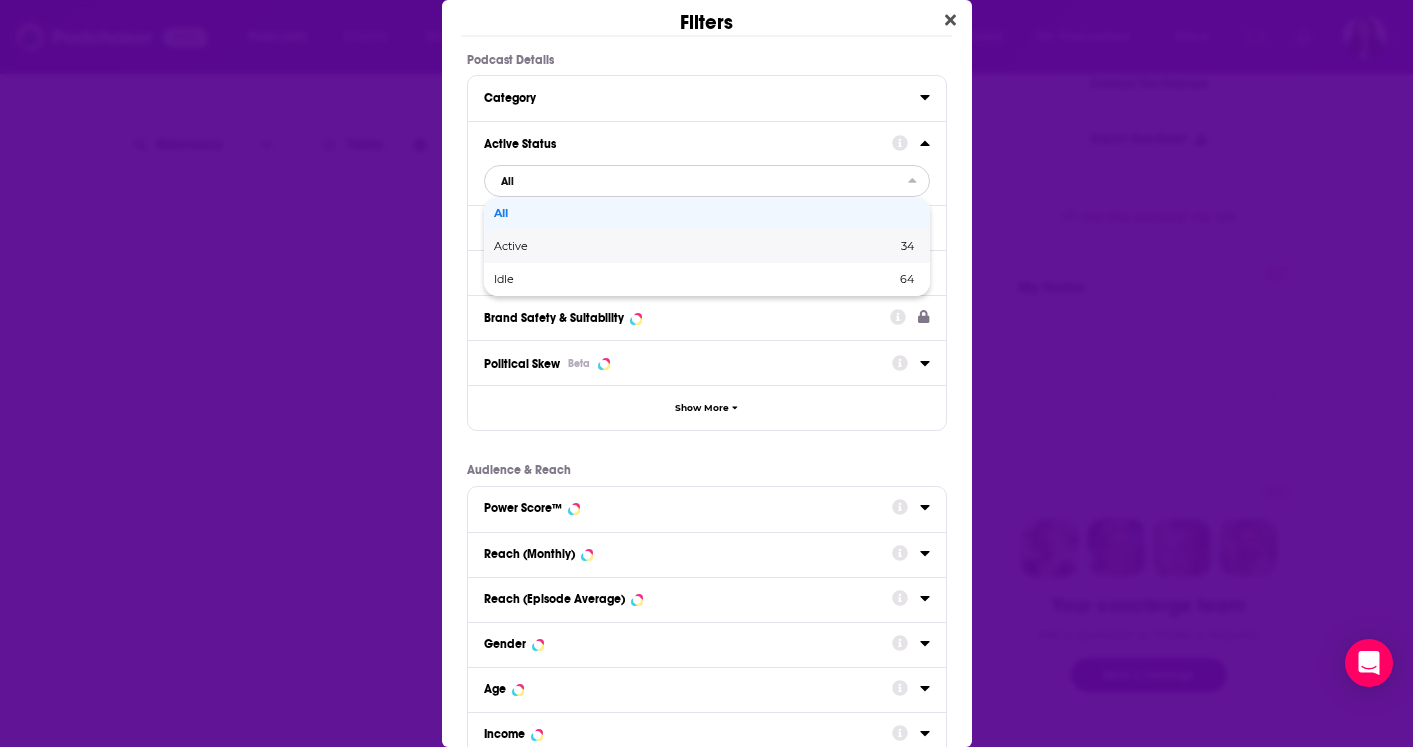 click on "Active" at bounding box center (603, 246) 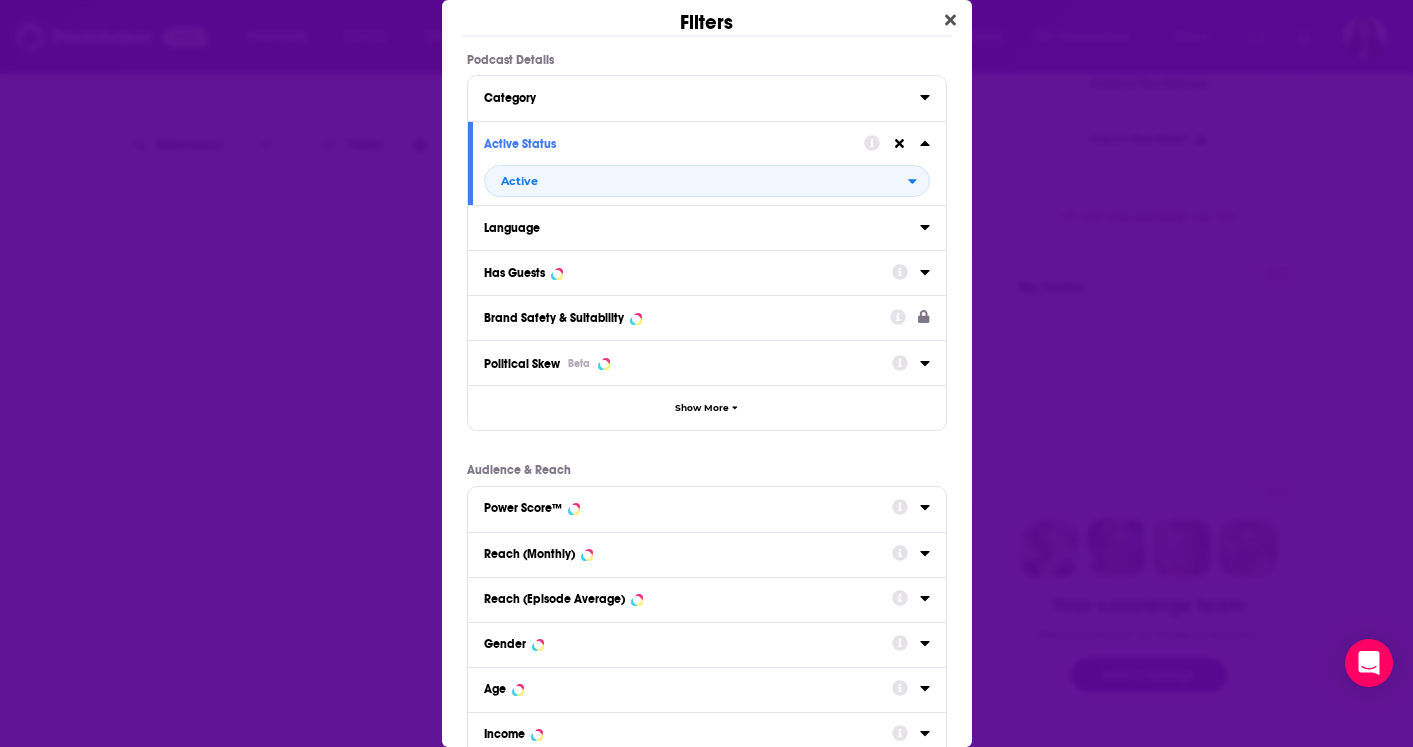 click on "Has Guests" at bounding box center (681, 273) 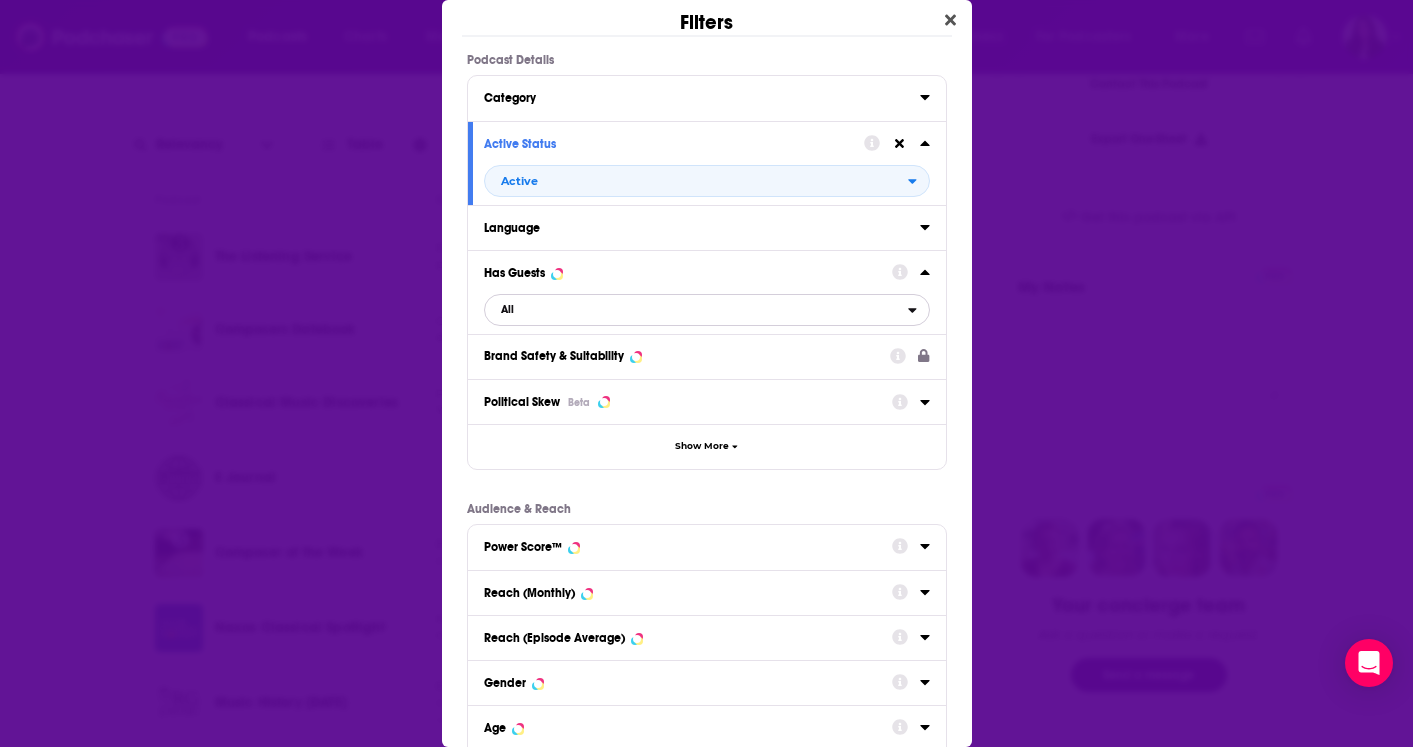click on "All" at bounding box center (696, 310) 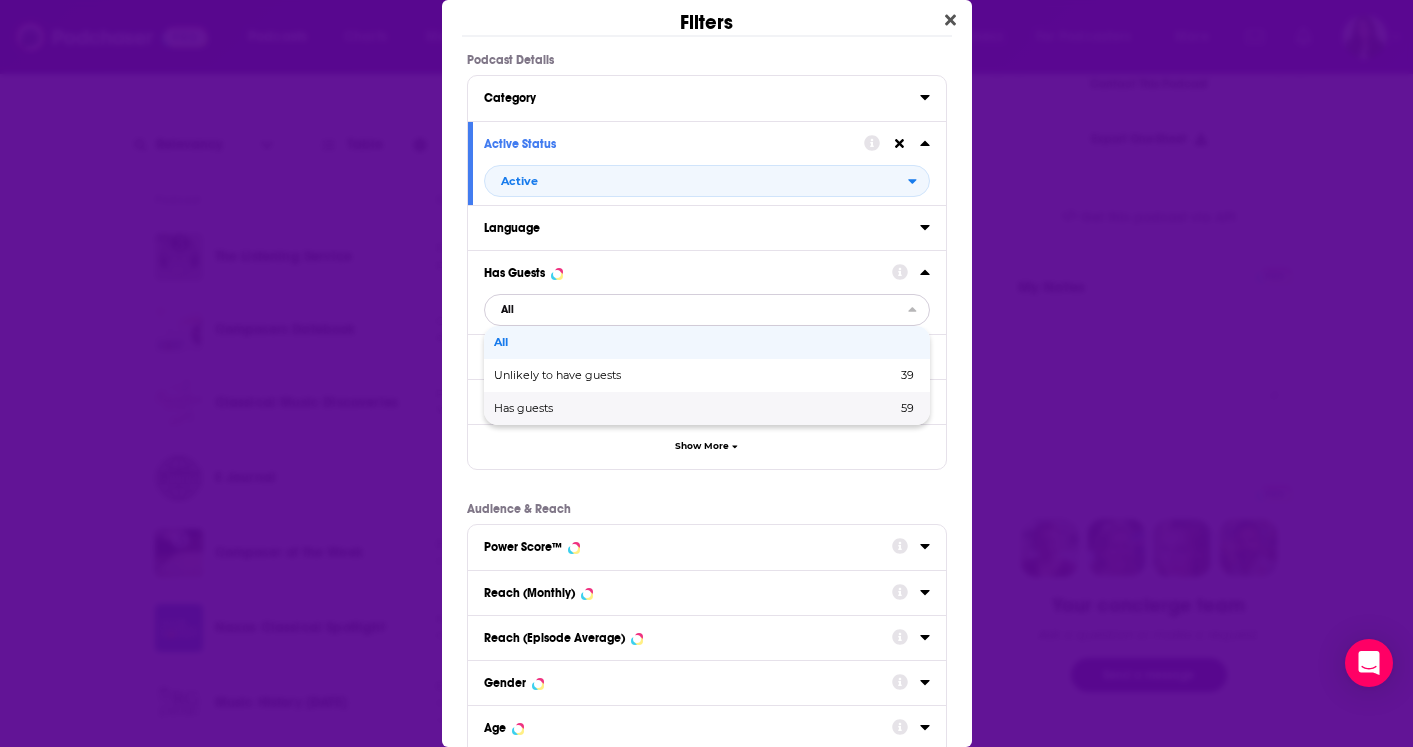 click on "Has guests" at bounding box center [609, 408] 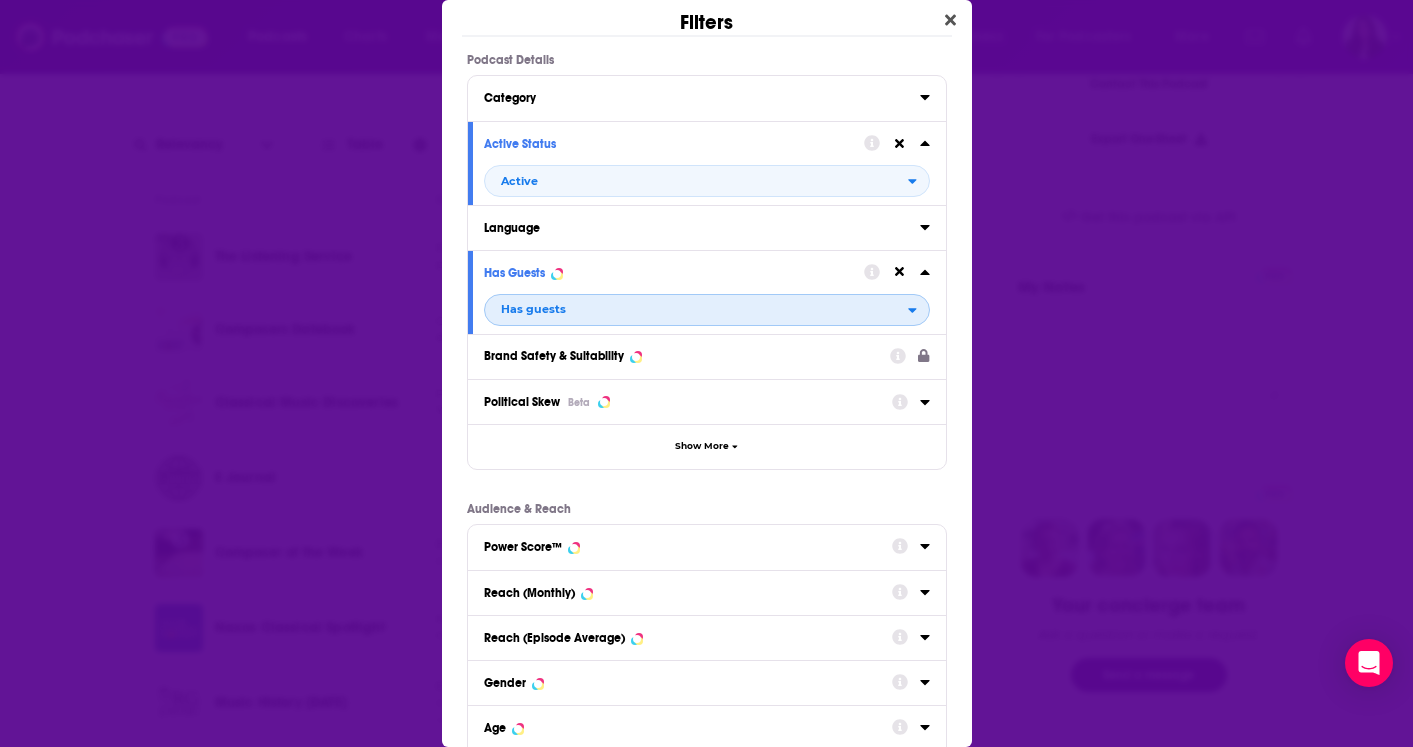 scroll, scrollTop: 213, scrollLeft: 0, axis: vertical 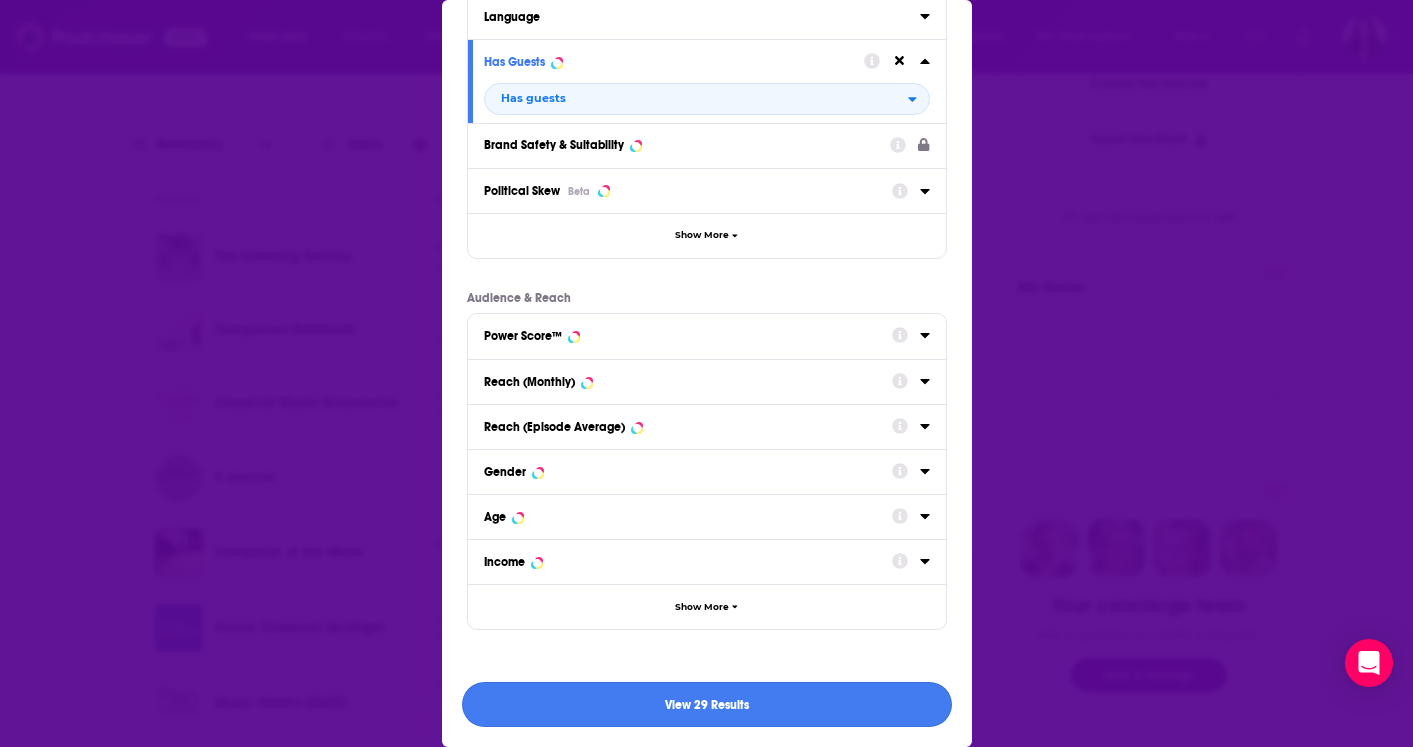 click on "View 29 Results" at bounding box center [707, 704] 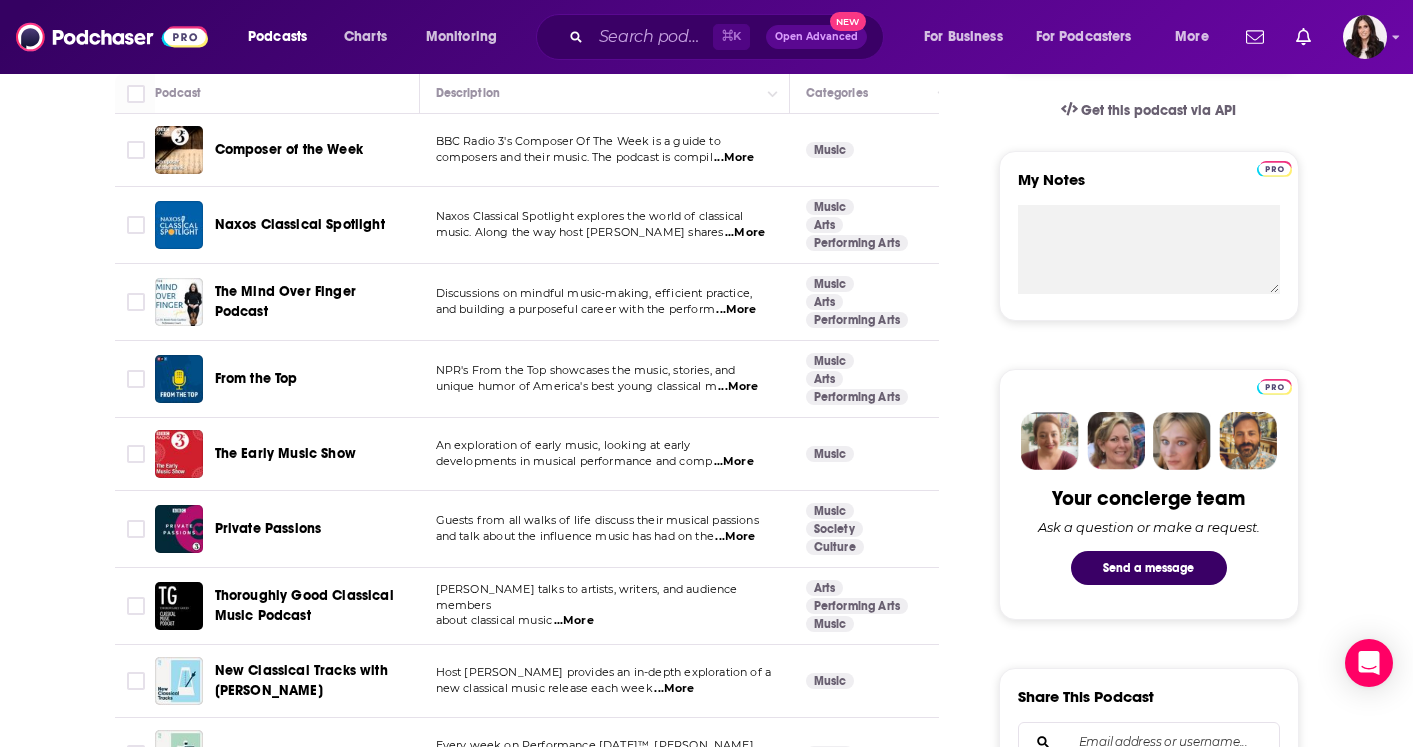 scroll, scrollTop: 664, scrollLeft: 0, axis: vertical 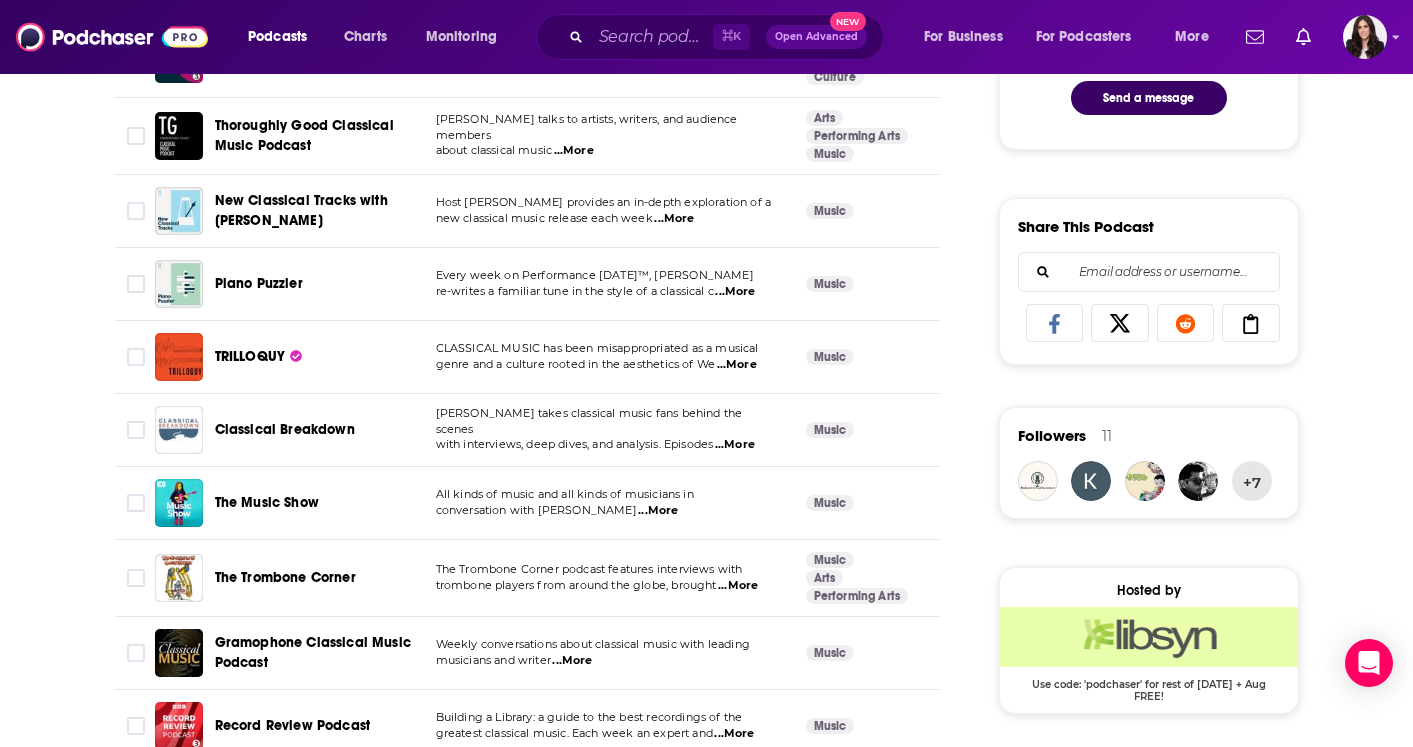 click on "...More" at bounding box center (735, 445) 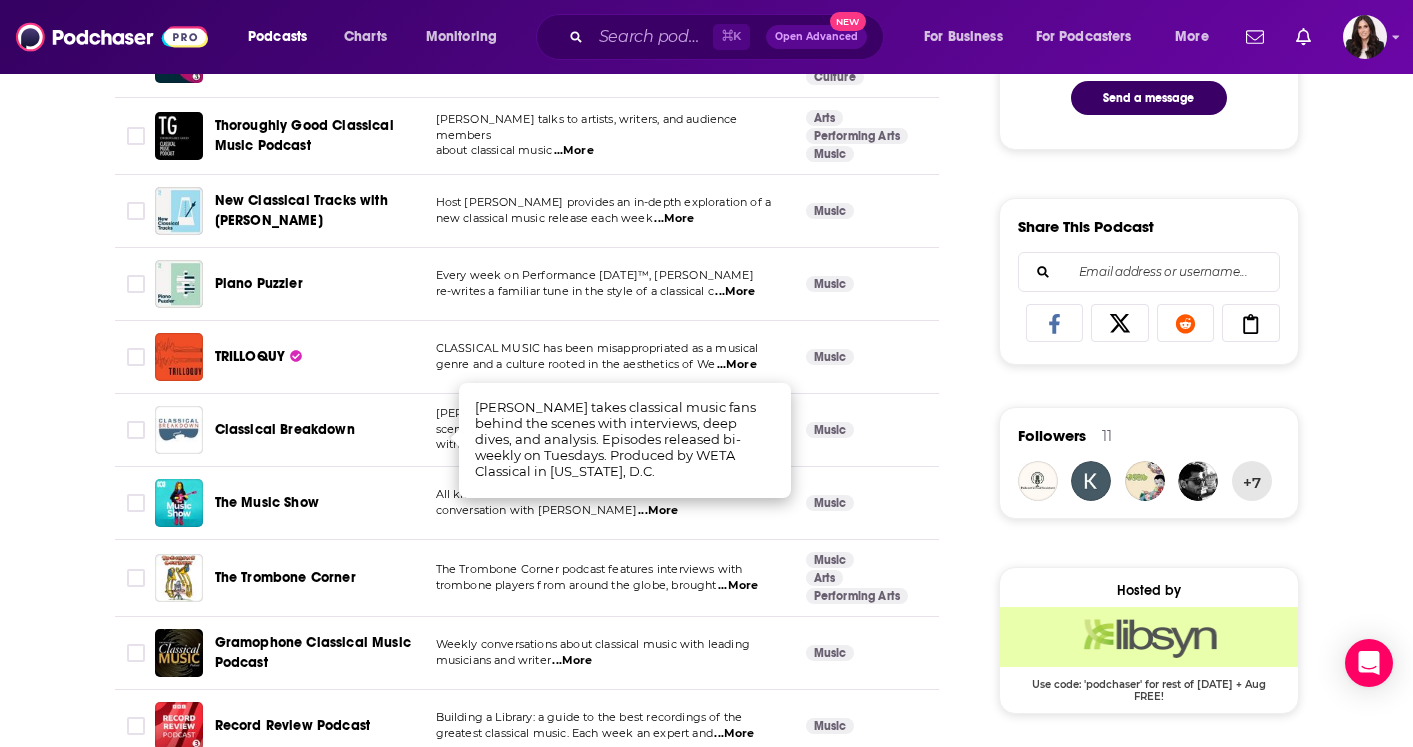 click on "About Insights Episodes 405 Reviews 2 Credits 1 Lists 7 Similar Podcasts like  Sticky Notes: The Classical Music Podcast Explore similar podcast featuring your favorite guest interviews, hosted podcasts, and production roles. If you like  Sticky Notes: The Classical Music Podcast  then you might like these  29 similar podcasts ! Relevancy Table Filters 2 Podcast Description Categories Reach (Monthly) Reach (Episode) Top Country Composer of the Week BBC Radio 3's Composer Of The Week is a guide to composers and their music. The podcast is compil  ...More Music 67 49k-72k 8k-12k   GB Naxos Classical Spotlight Naxos Classical Spotlight explores the world of classical music.  Along the way host [PERSON_NAME] shares  ...More Music Arts Performing Arts 50 6.3k-9.4k Under 2.1k   US The Mind Over Finger Podcast Discussions on mindful music-making, efficient practice, and building a purposeful career with the perform  ...More Music Arts Performing Arts 49 5k-7.5k Under 2.1k   US From the Top  ...More Music Arts 58" at bounding box center [541, 535] 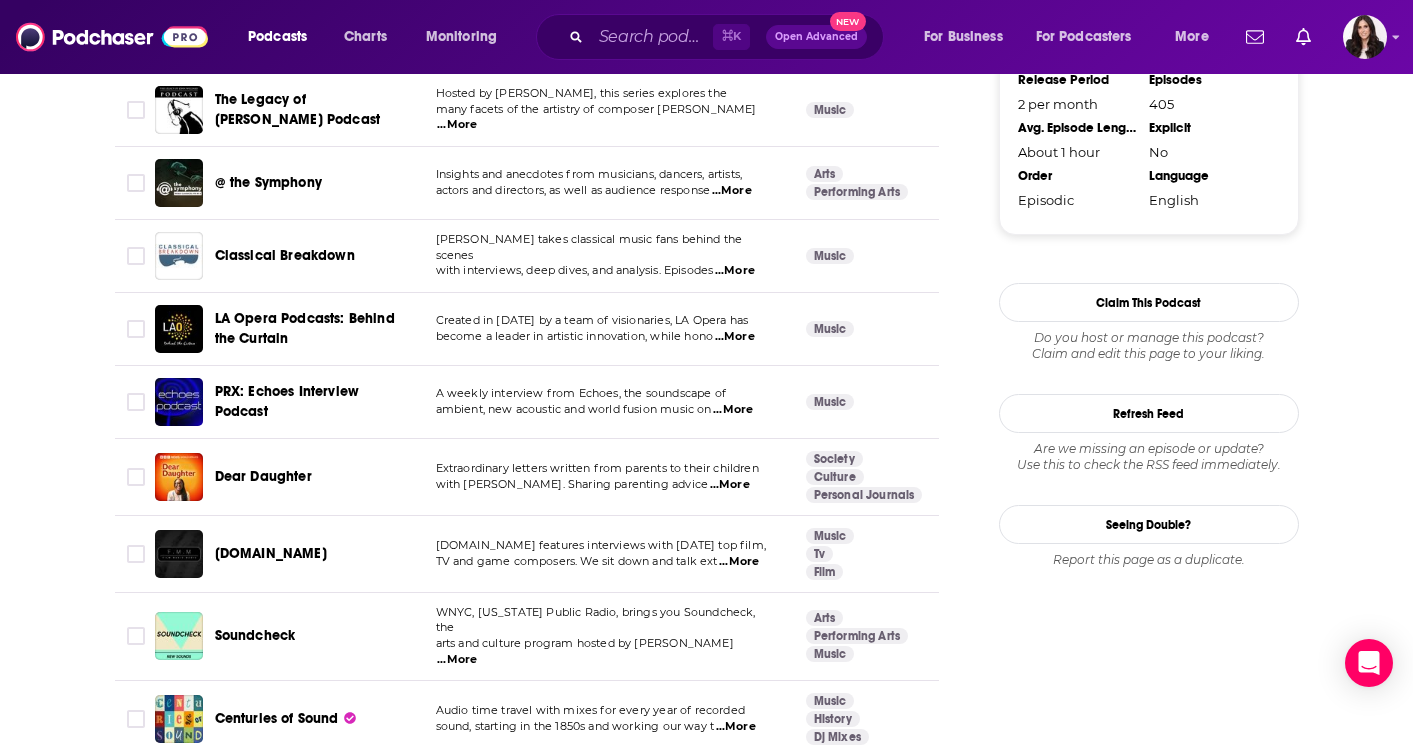 scroll, scrollTop: 2195, scrollLeft: 0, axis: vertical 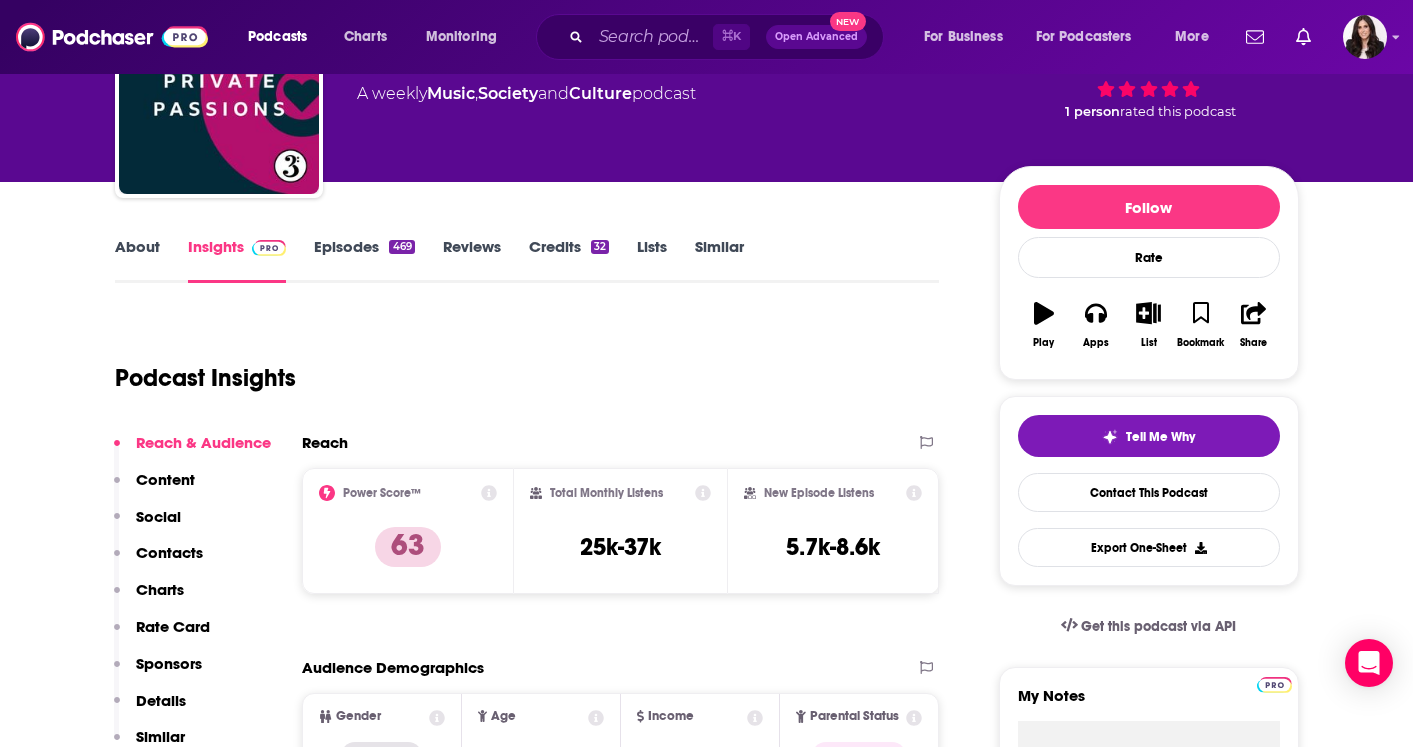click on "About" at bounding box center (137, 260) 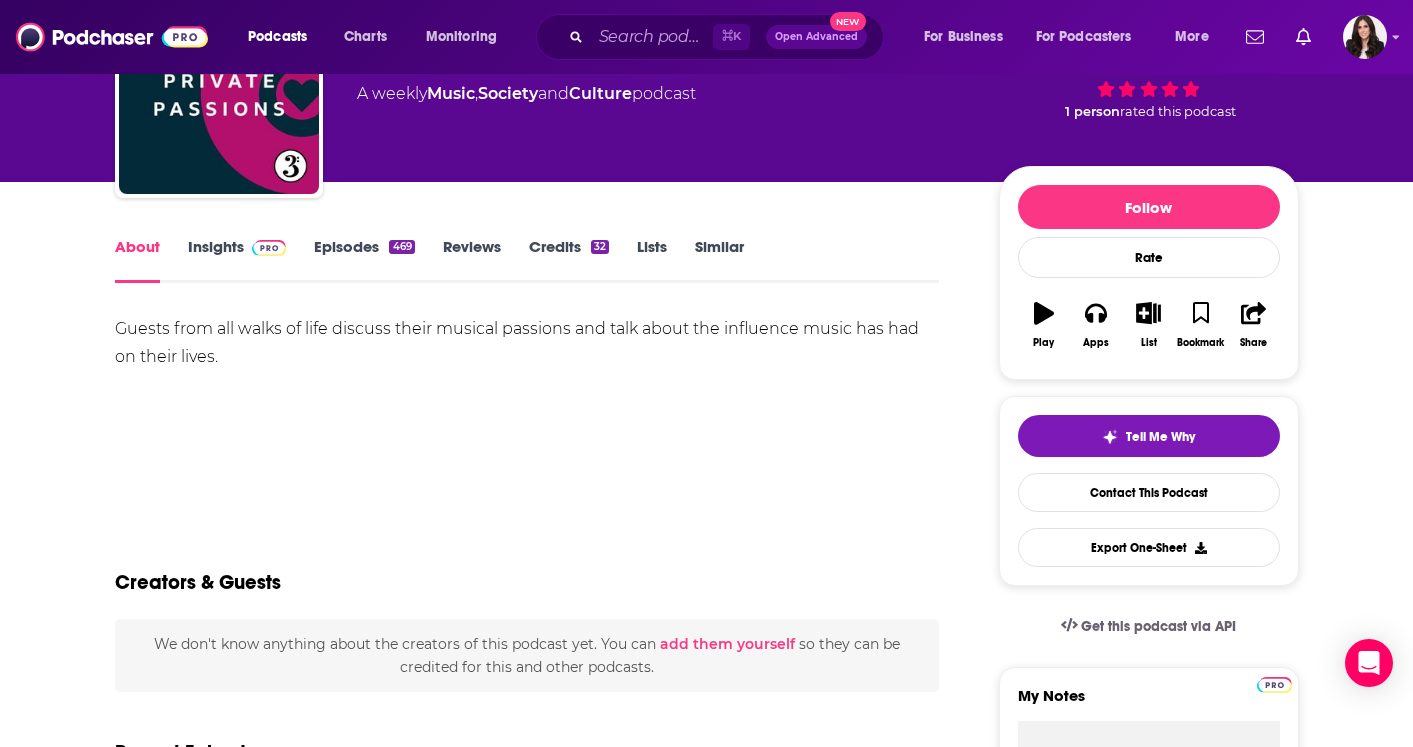 scroll, scrollTop: 0, scrollLeft: 0, axis: both 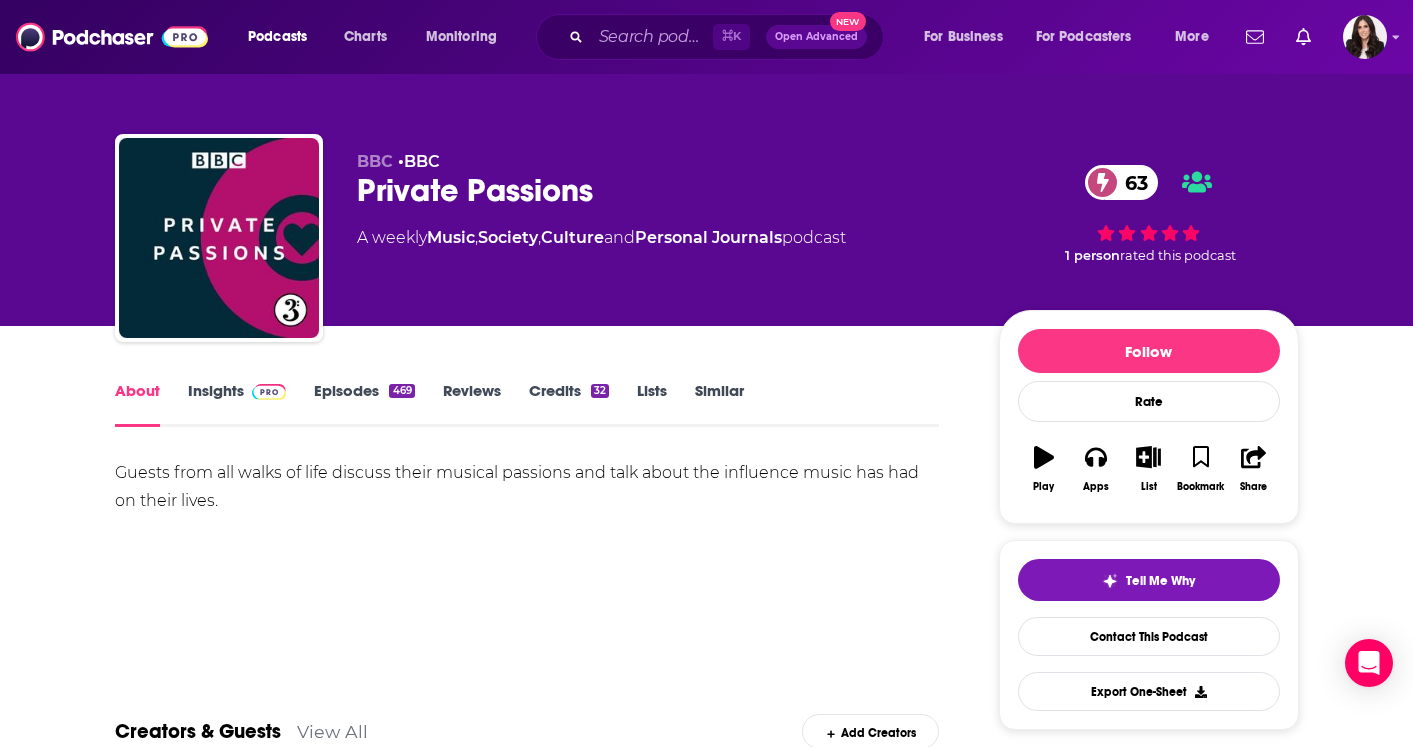 click on "Insights" at bounding box center [237, 404] 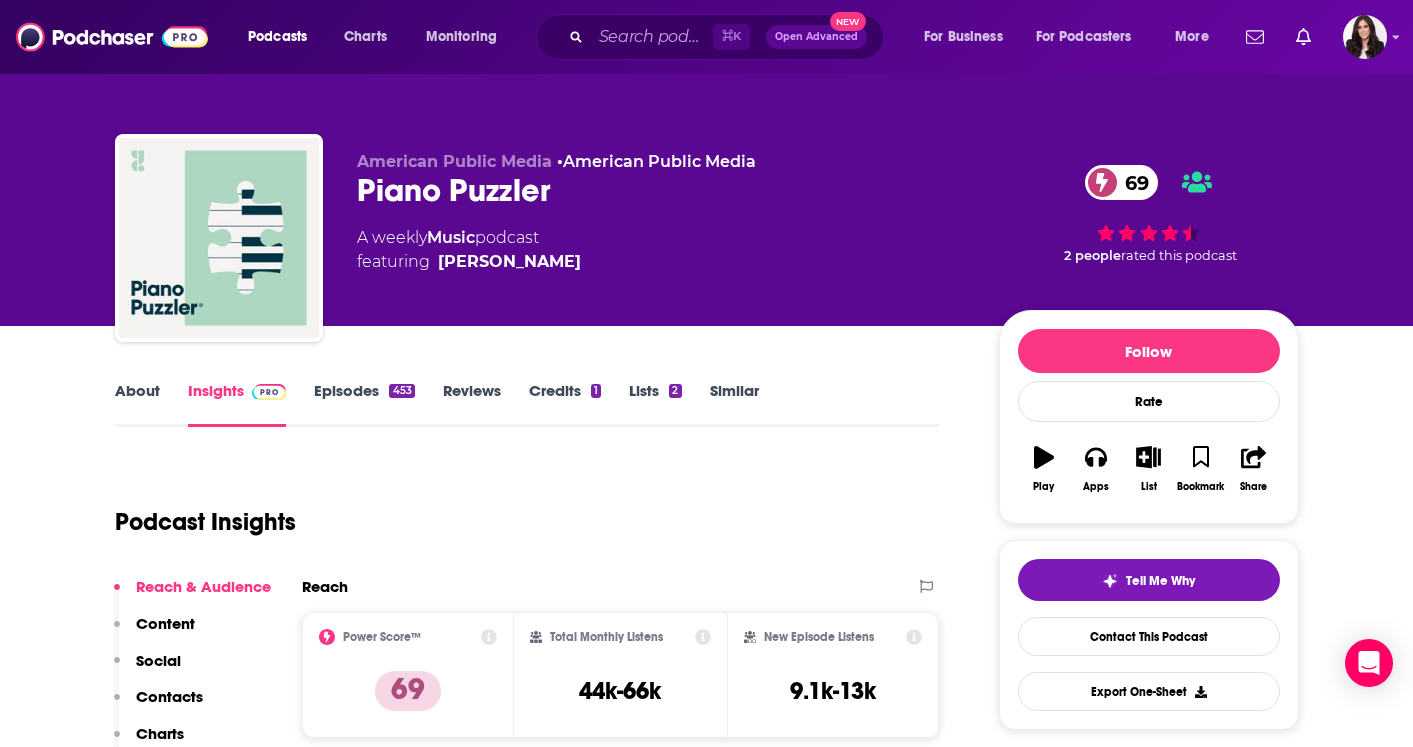 scroll, scrollTop: 0, scrollLeft: 0, axis: both 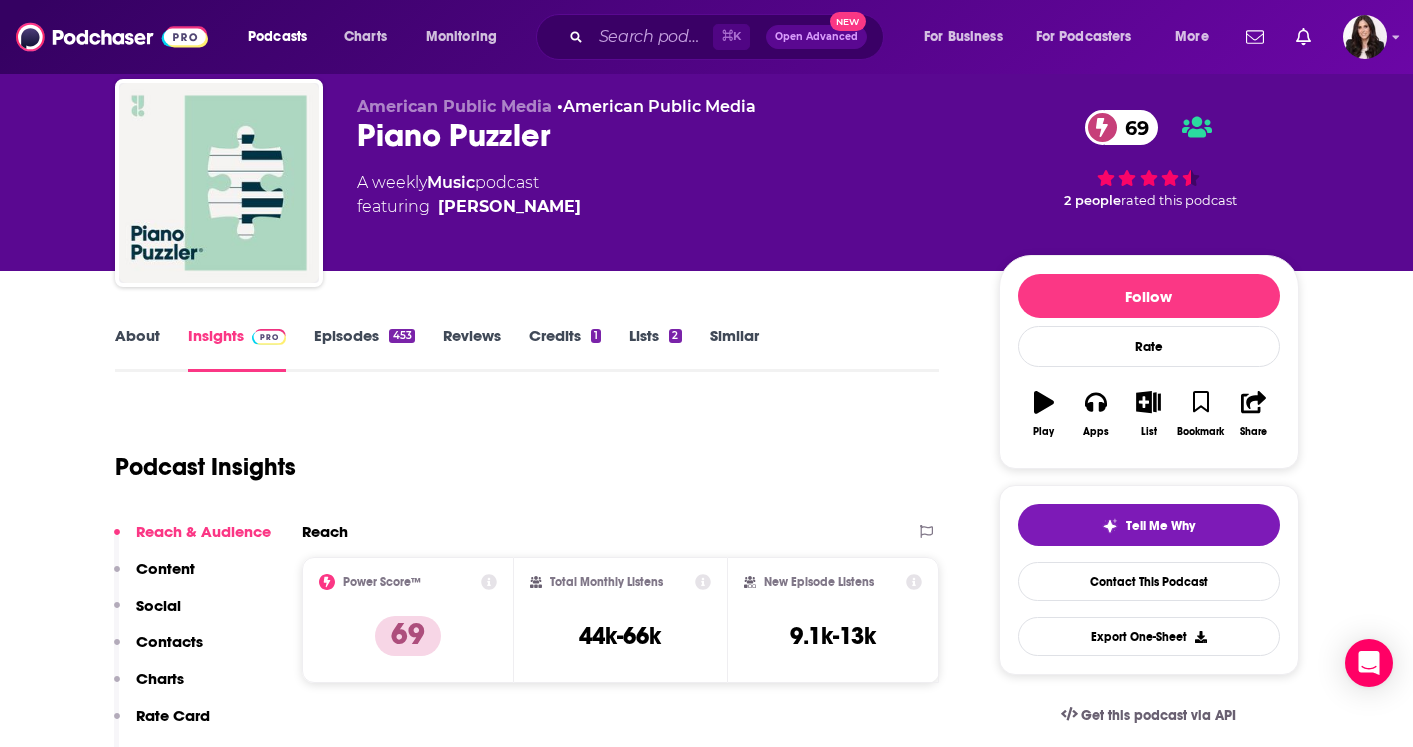 click on "Similar" at bounding box center [734, 349] 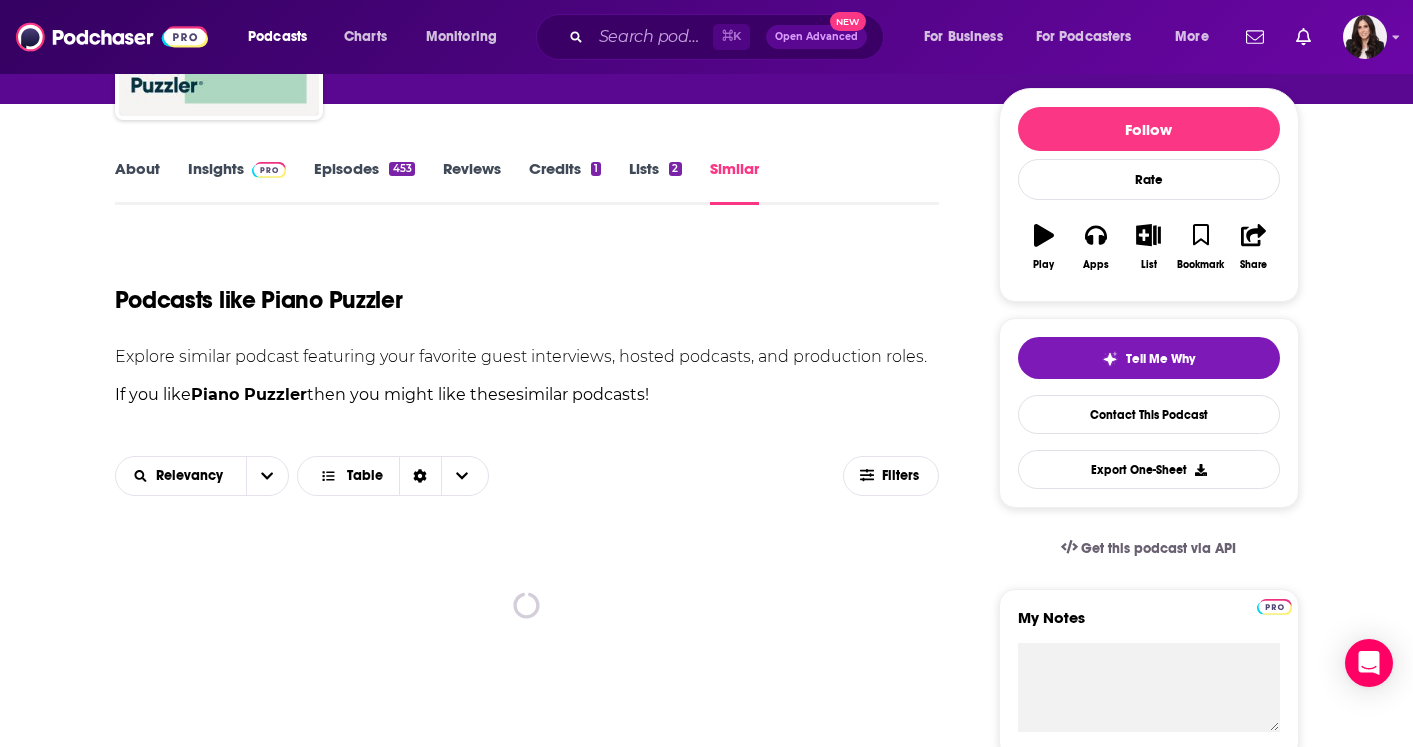 scroll, scrollTop: 223, scrollLeft: 0, axis: vertical 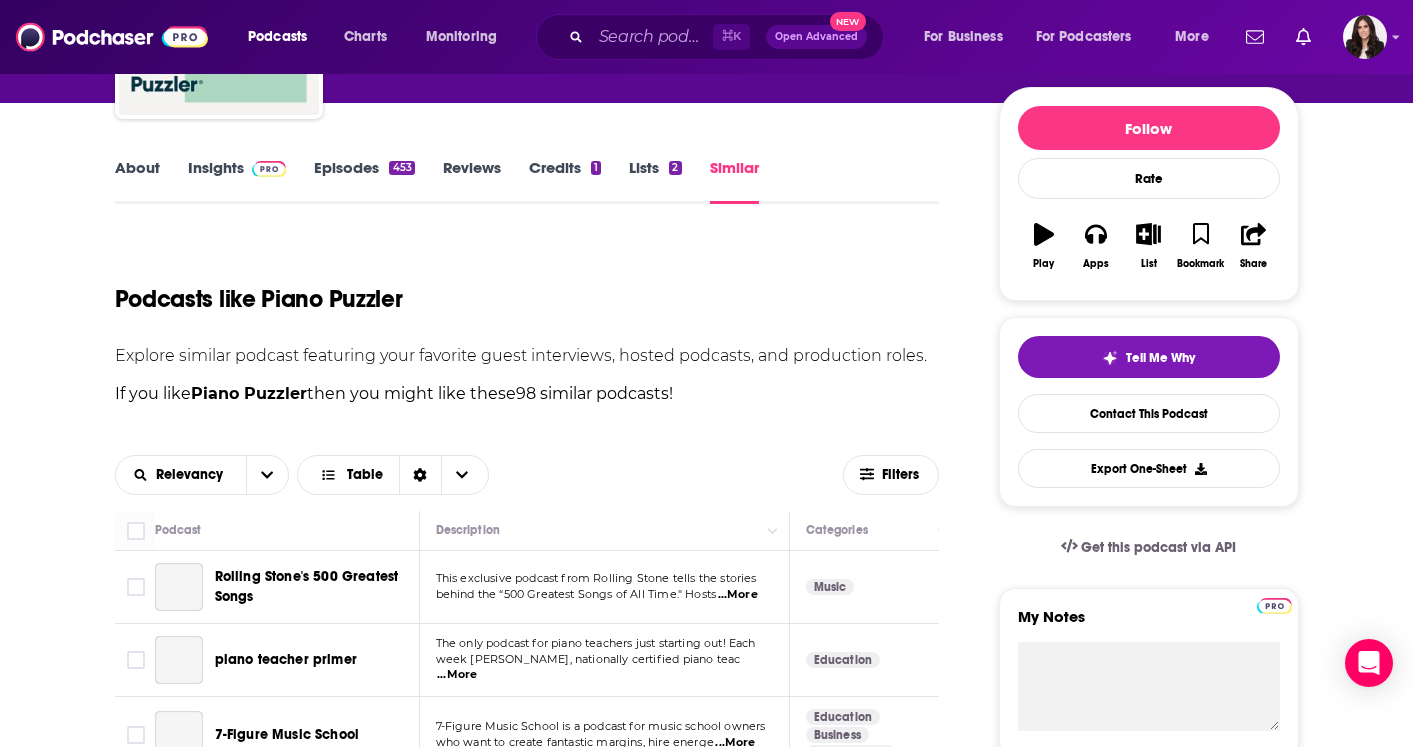 click on "About" at bounding box center (137, 181) 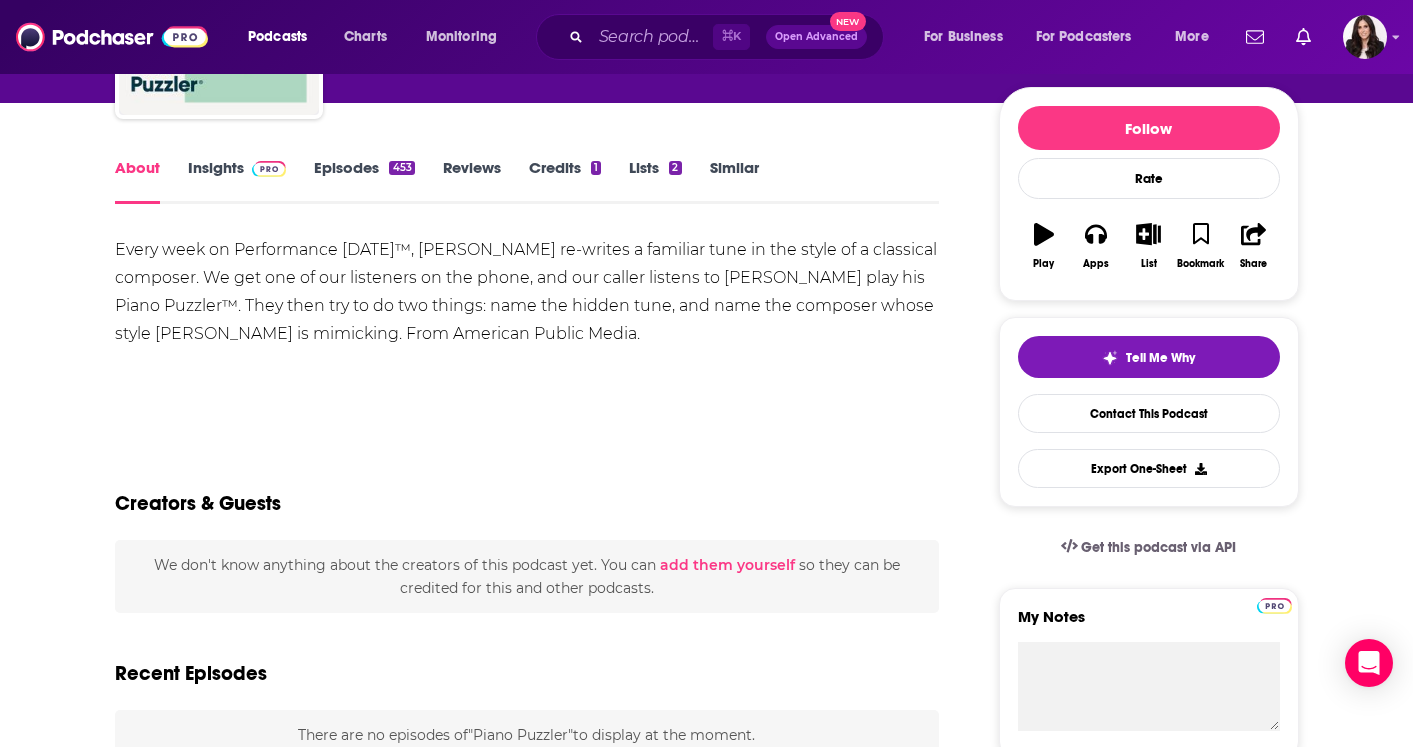 scroll, scrollTop: 0, scrollLeft: 0, axis: both 